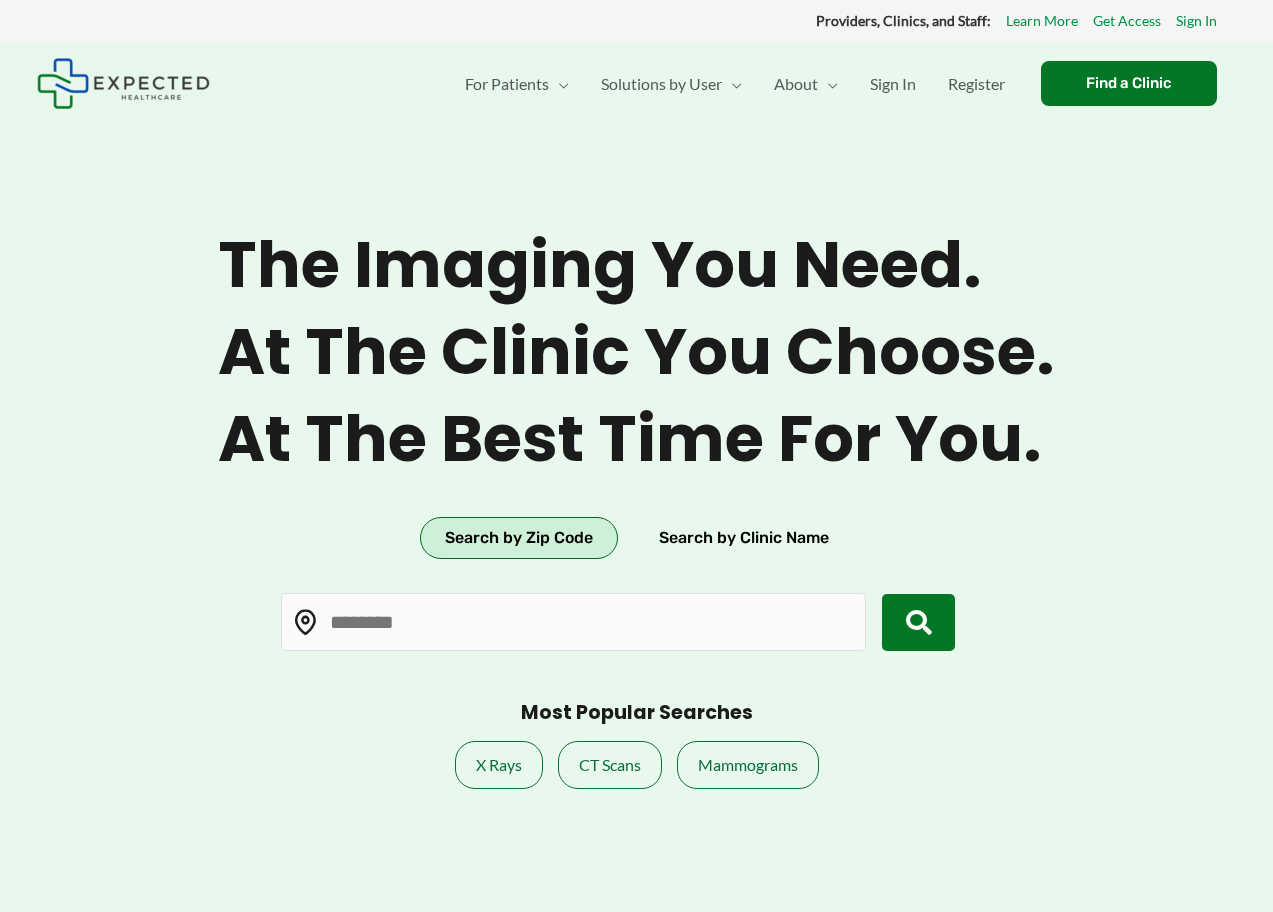 scroll, scrollTop: 0, scrollLeft: 0, axis: both 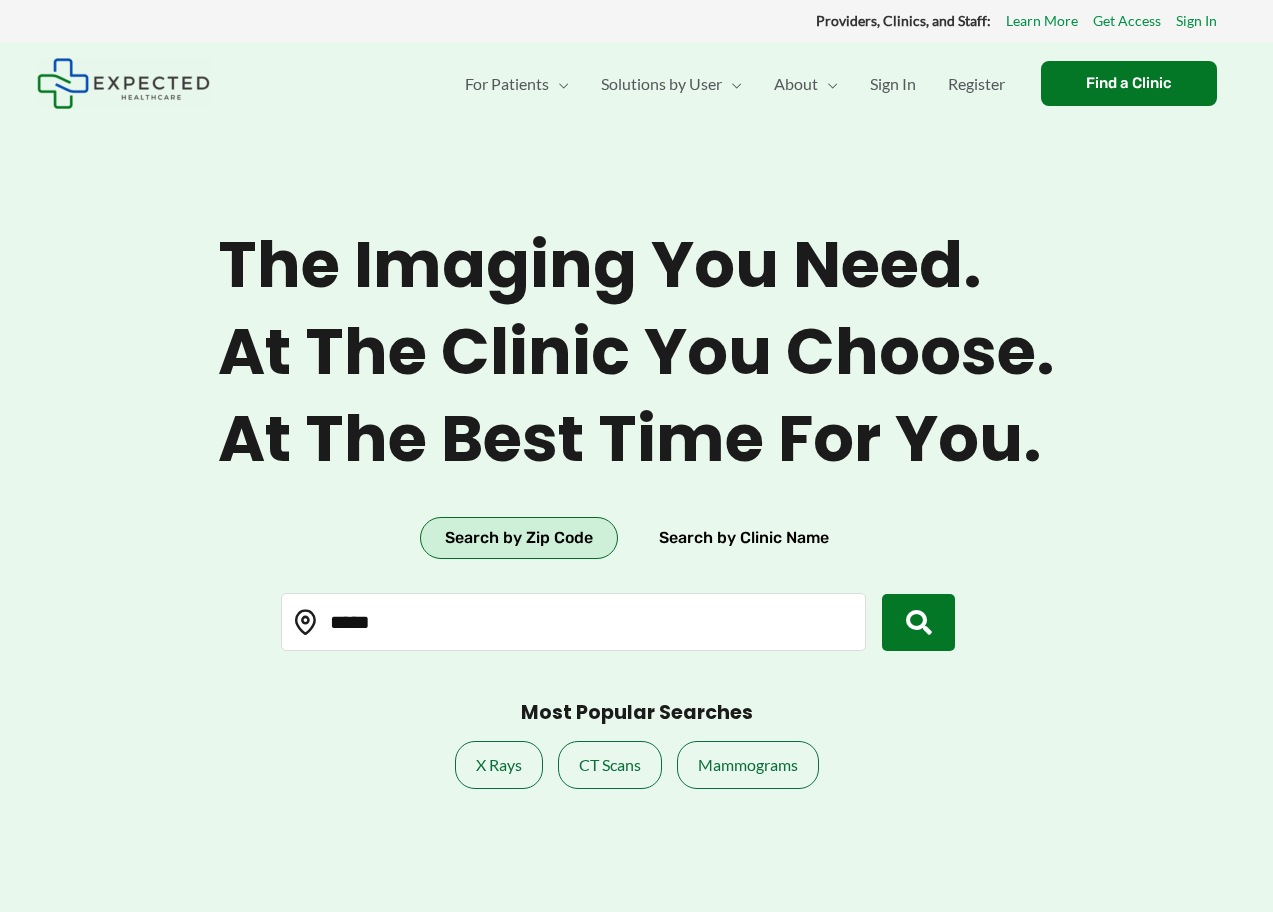 click on "*****" at bounding box center [573, 622] 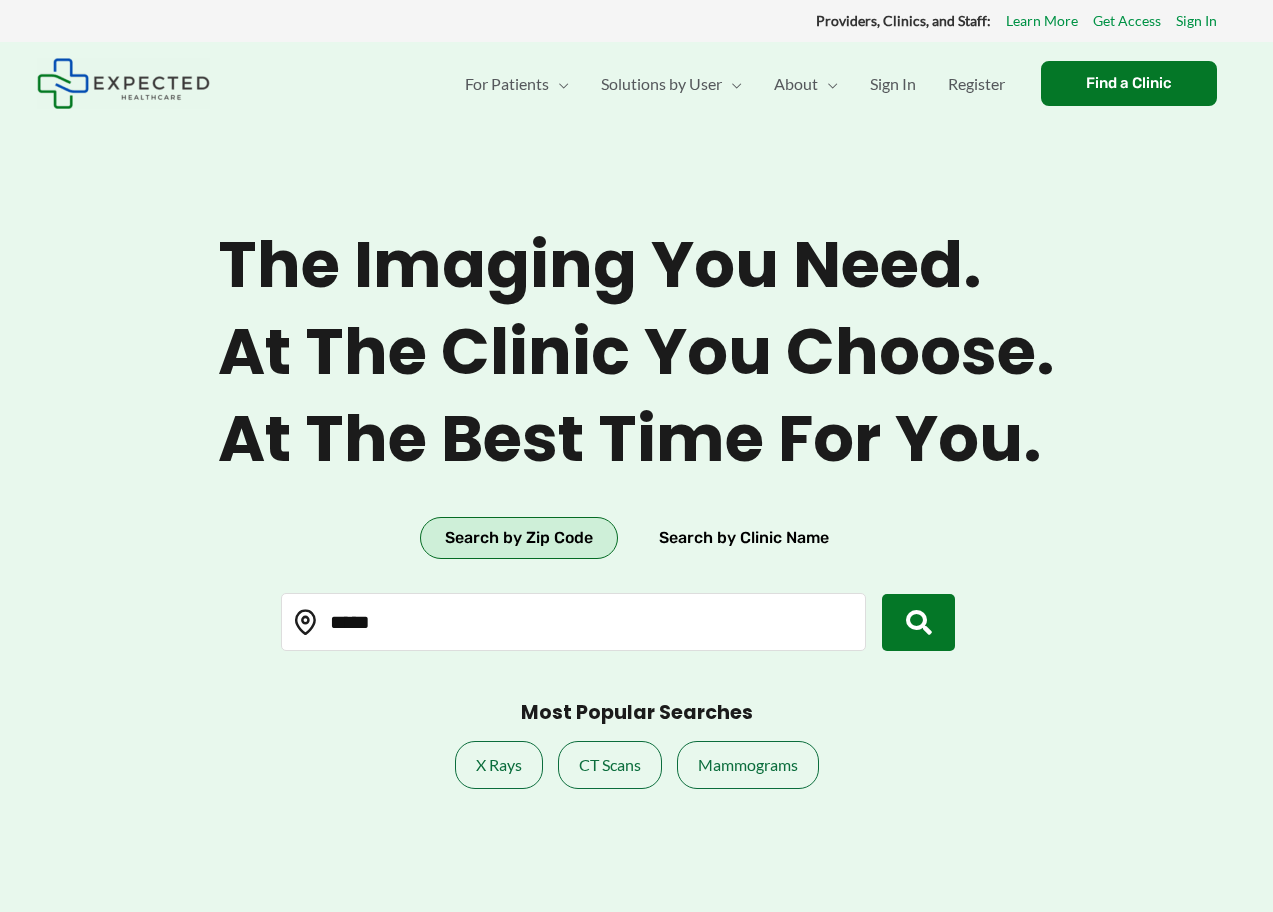 click on "*****" at bounding box center (573, 622) 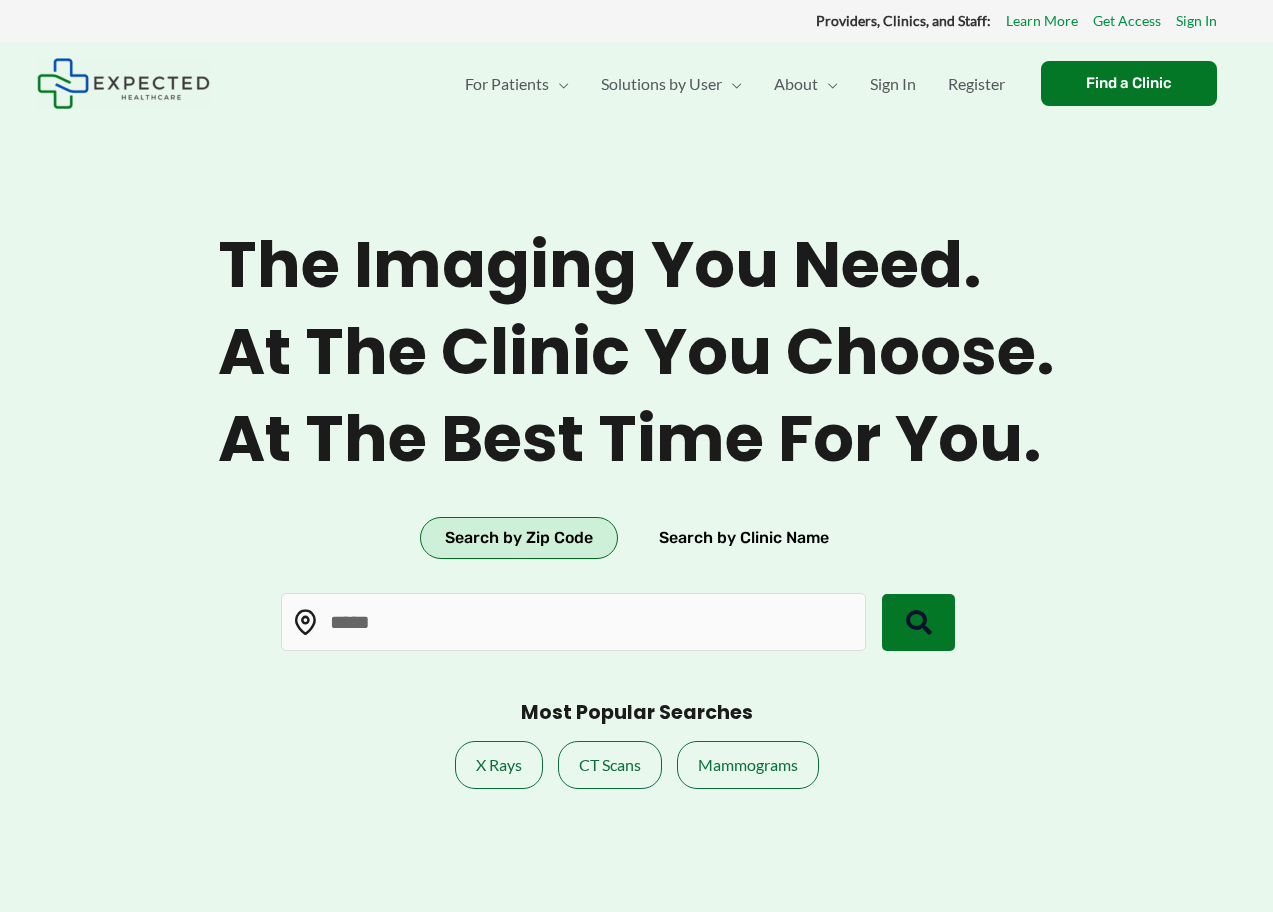 click at bounding box center (919, 623) 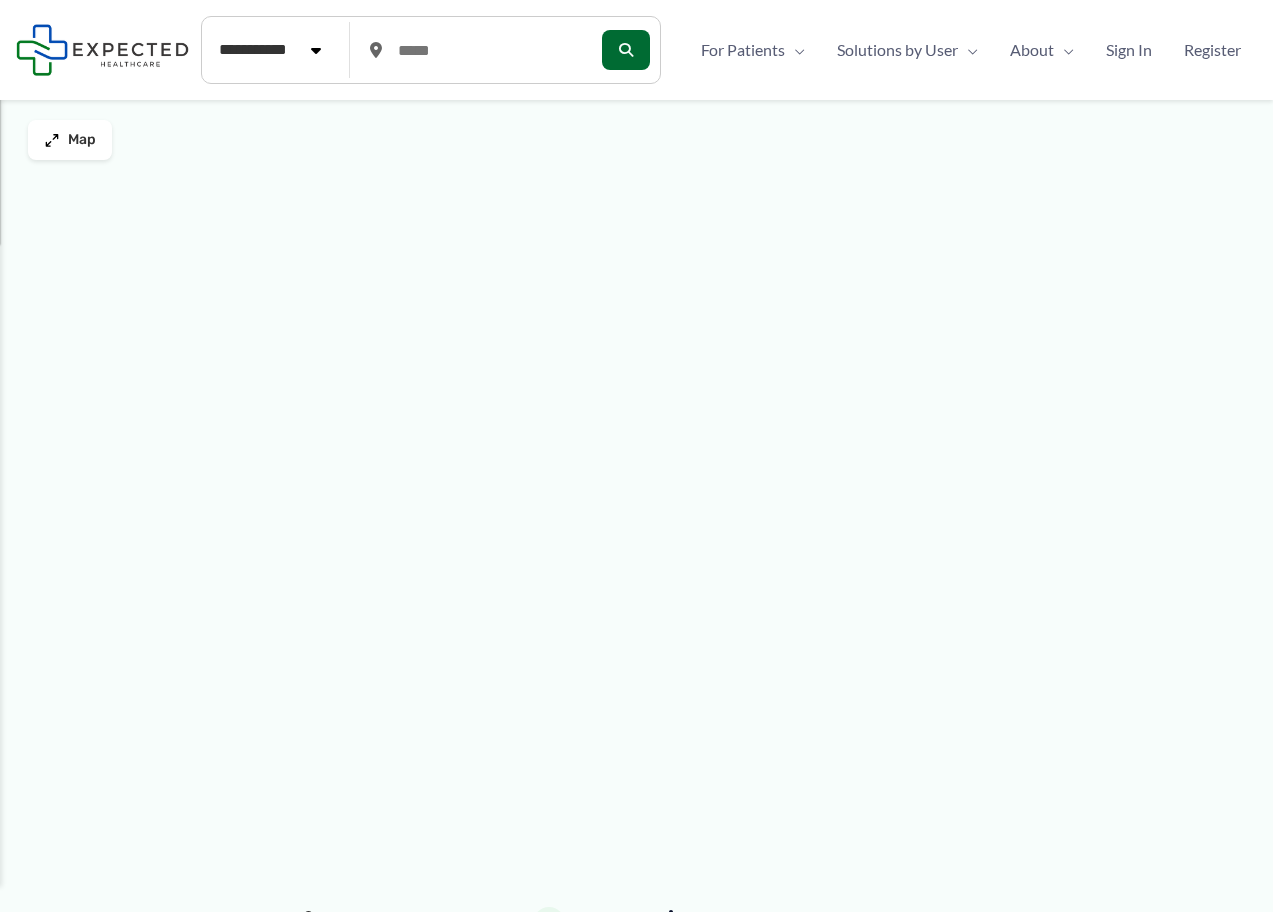 scroll, scrollTop: 0, scrollLeft: 0, axis: both 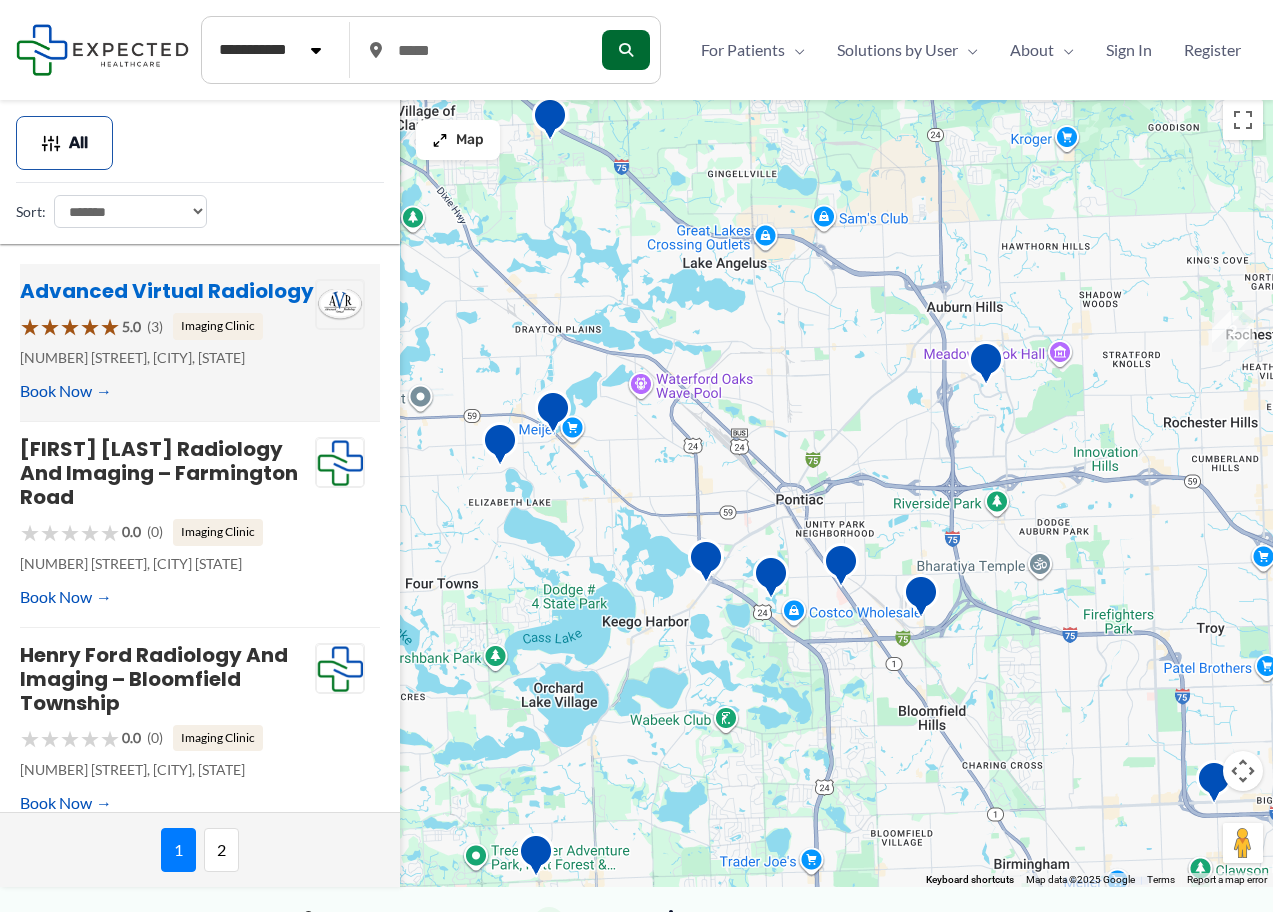click on "Advanced Virtual Radiology" at bounding box center (167, 291) 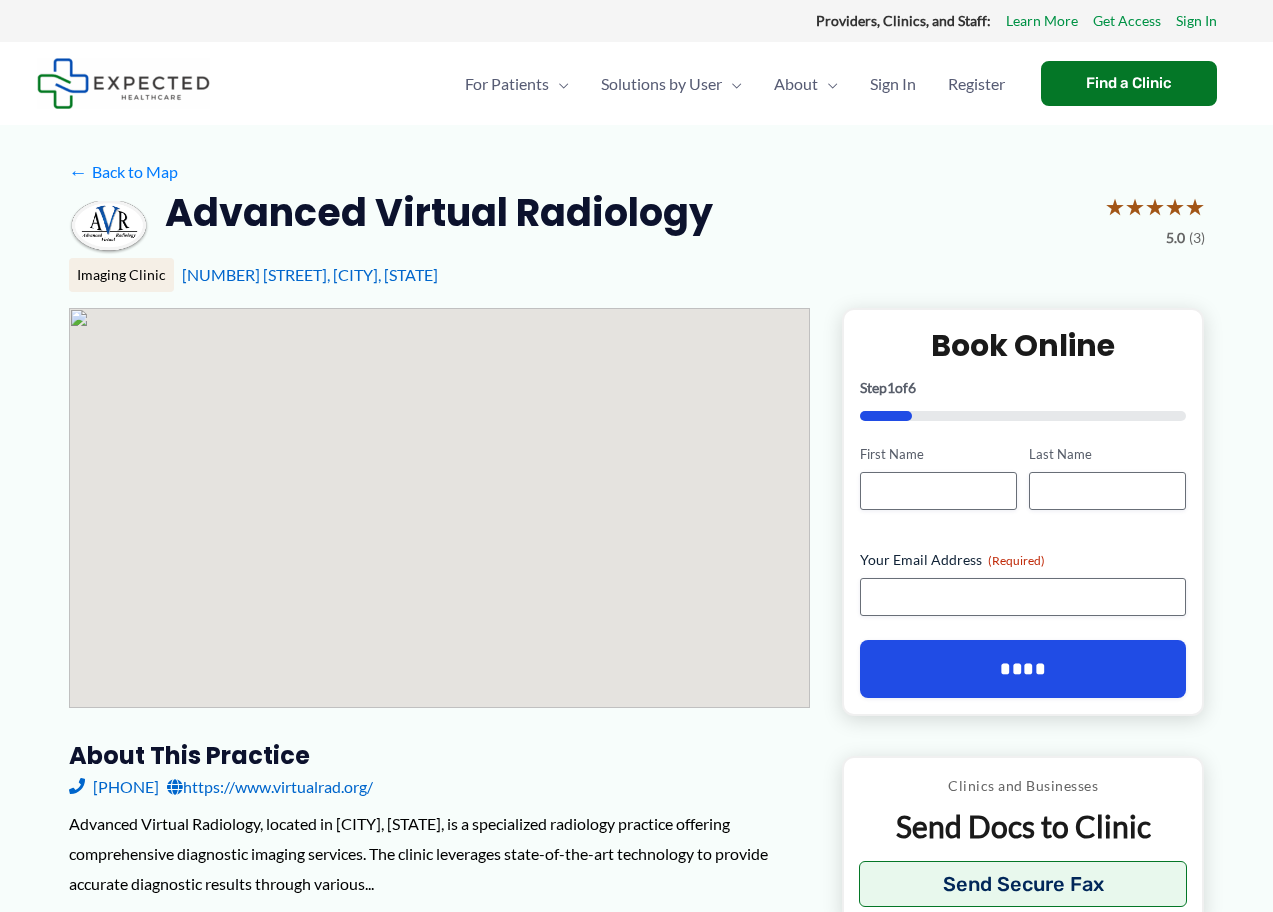 scroll, scrollTop: 0, scrollLeft: 0, axis: both 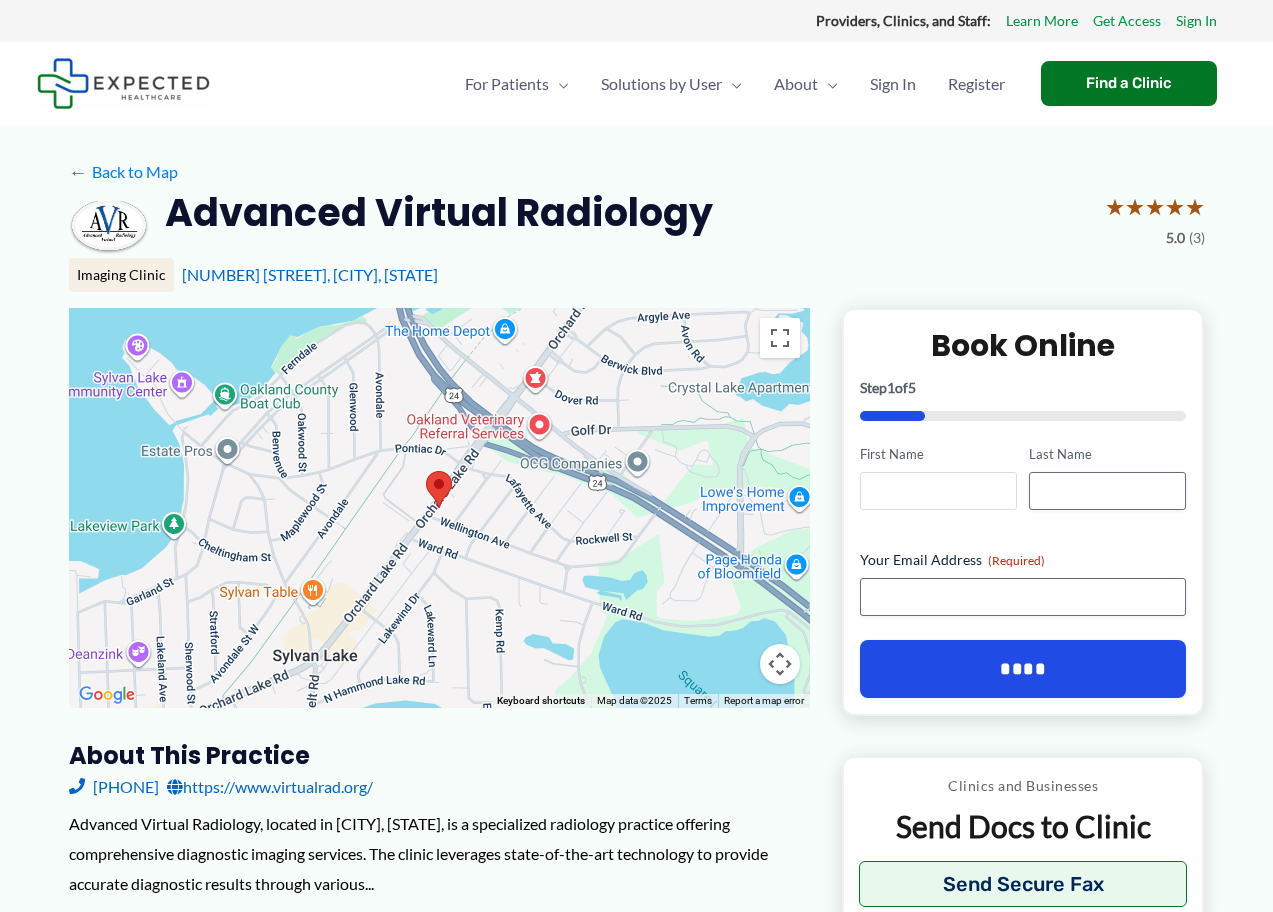 click on "First Name" at bounding box center (938, 491) 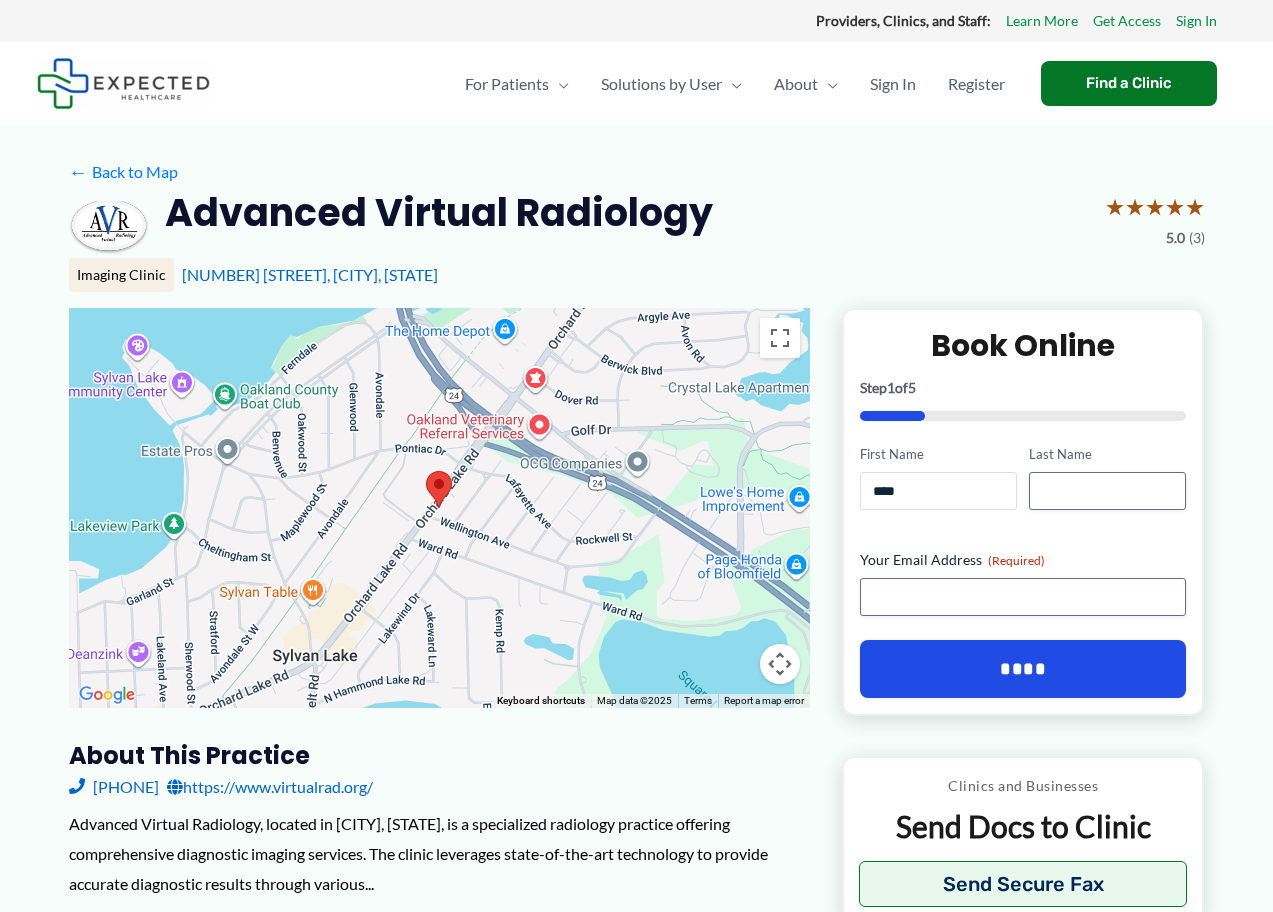 type on "********" 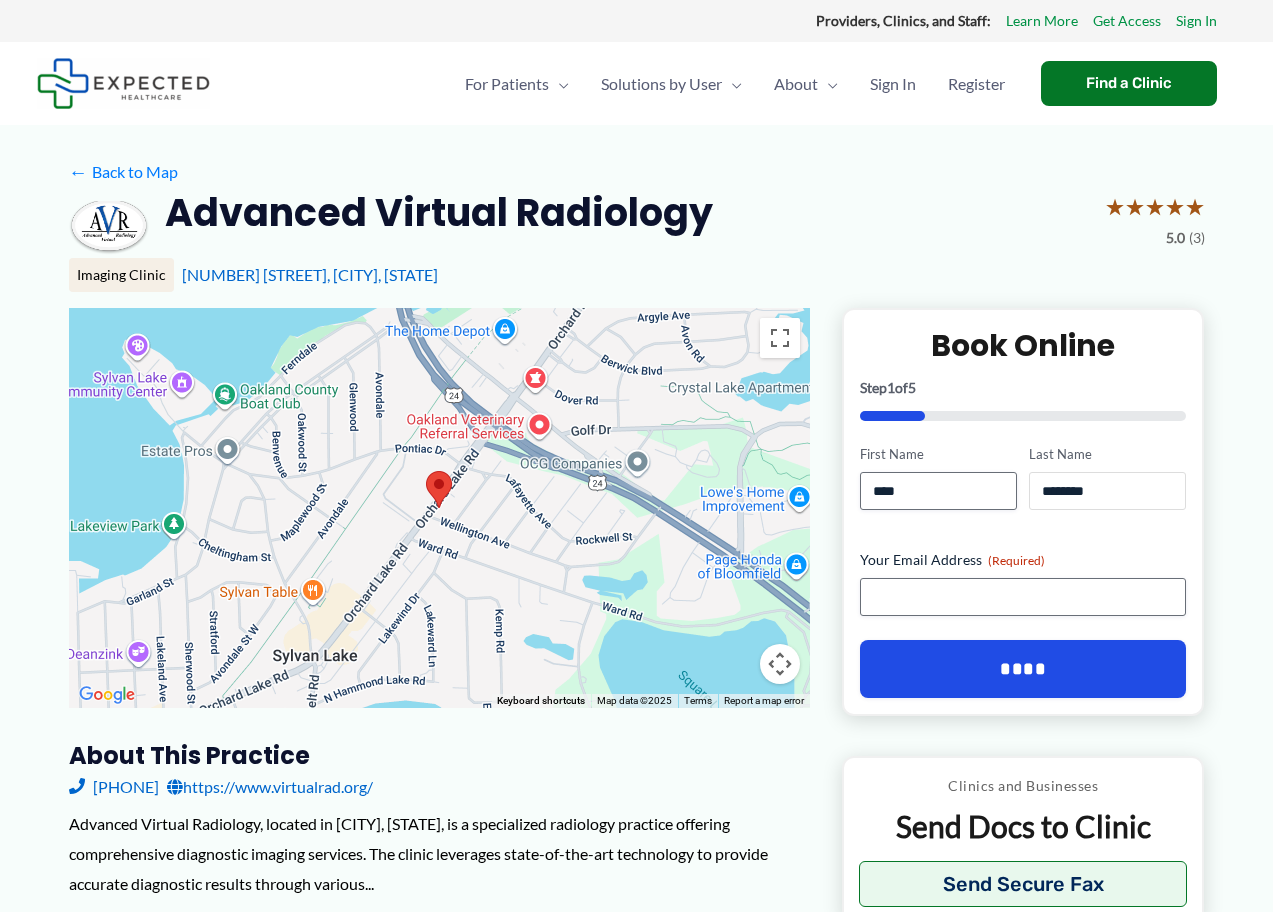 type on "**********" 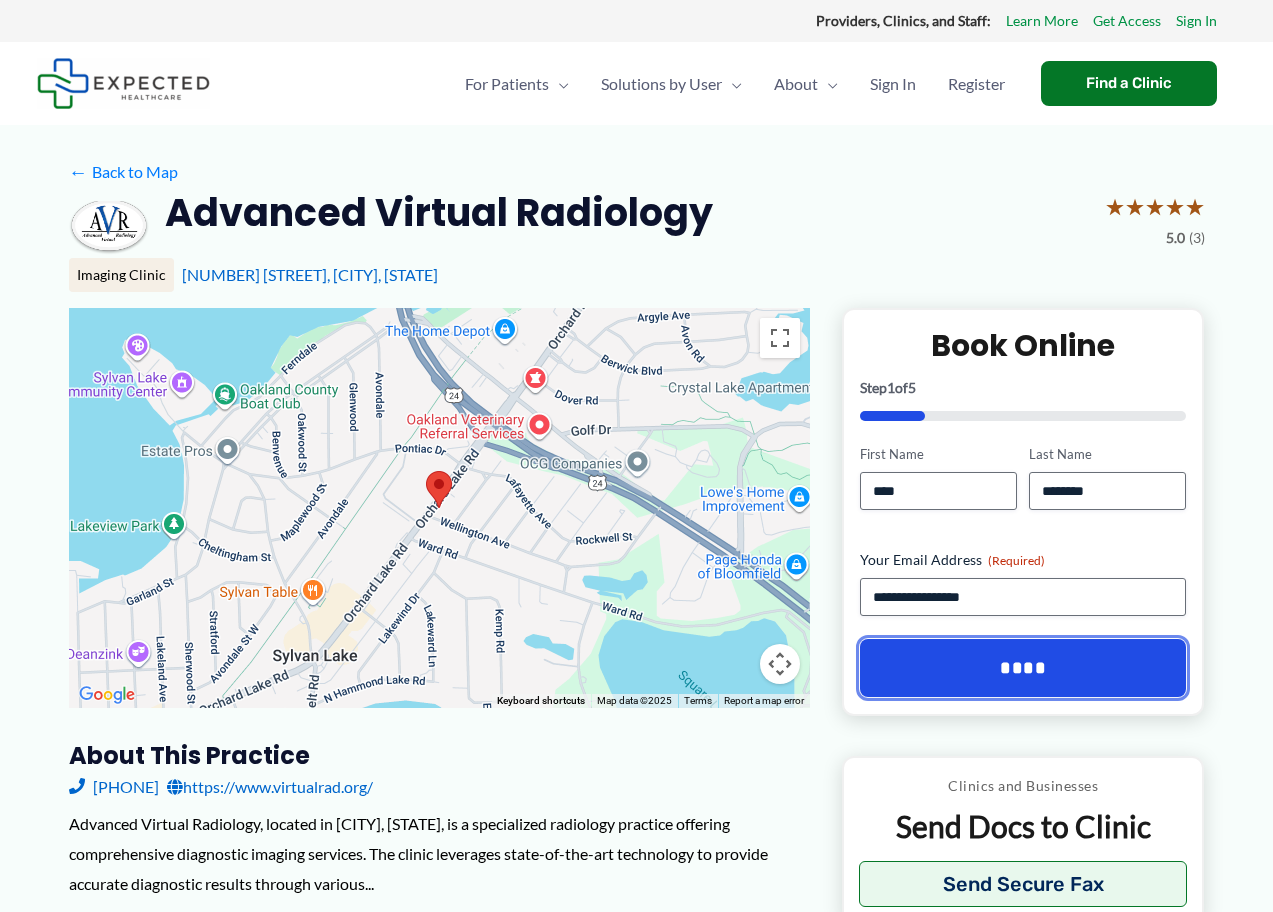 click on "****" at bounding box center (1023, 668) 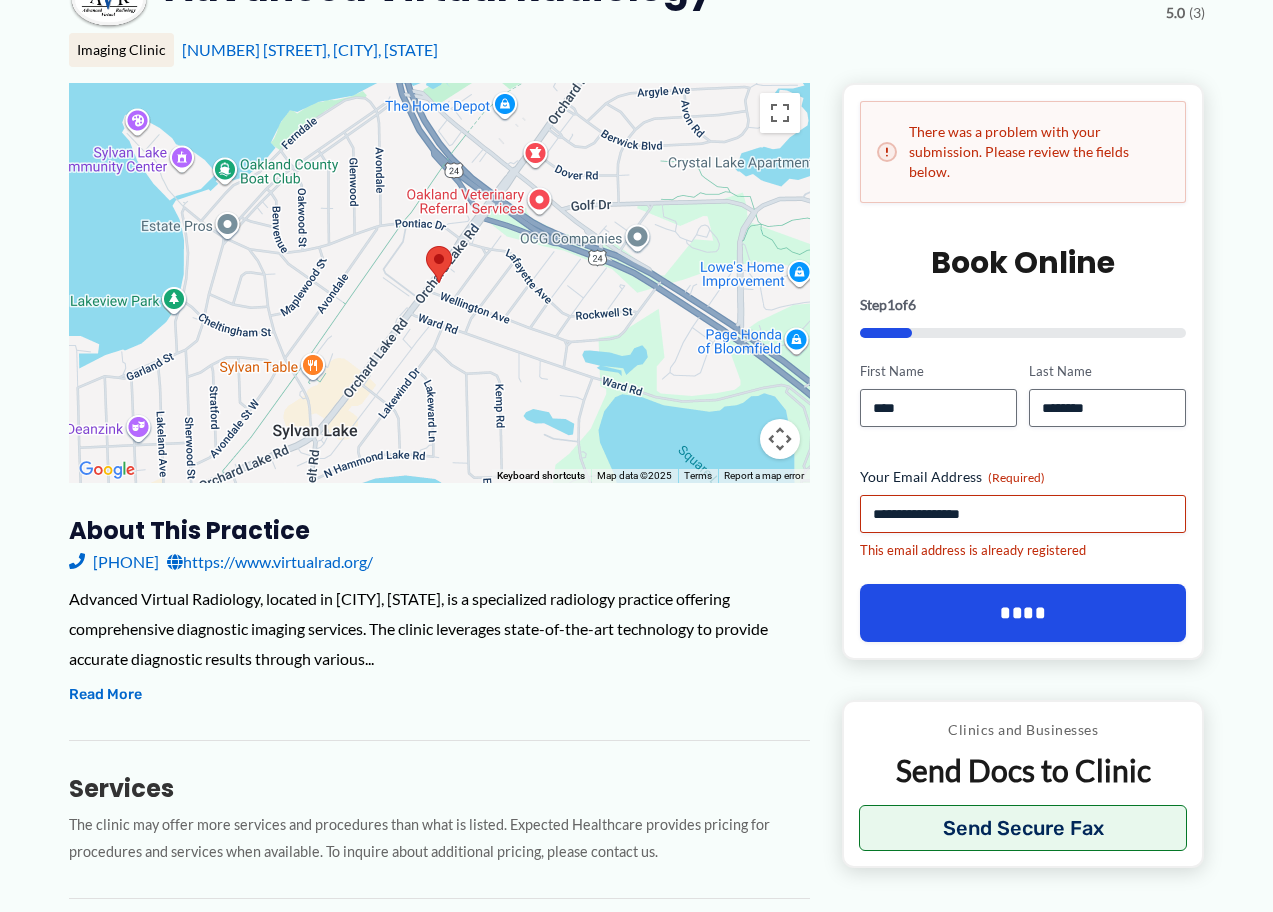 scroll, scrollTop: 226, scrollLeft: 0, axis: vertical 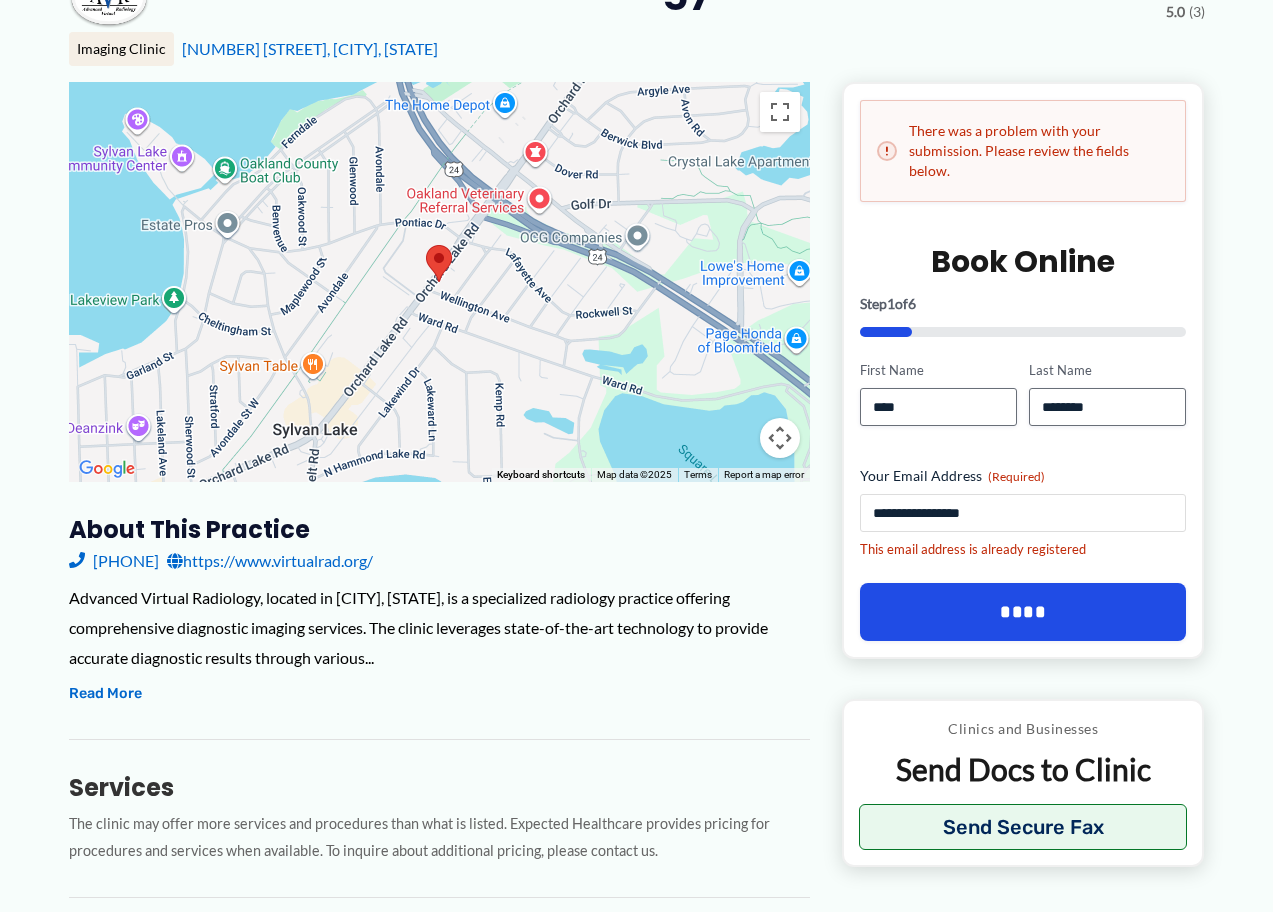 click on "**********" at bounding box center [1023, 513] 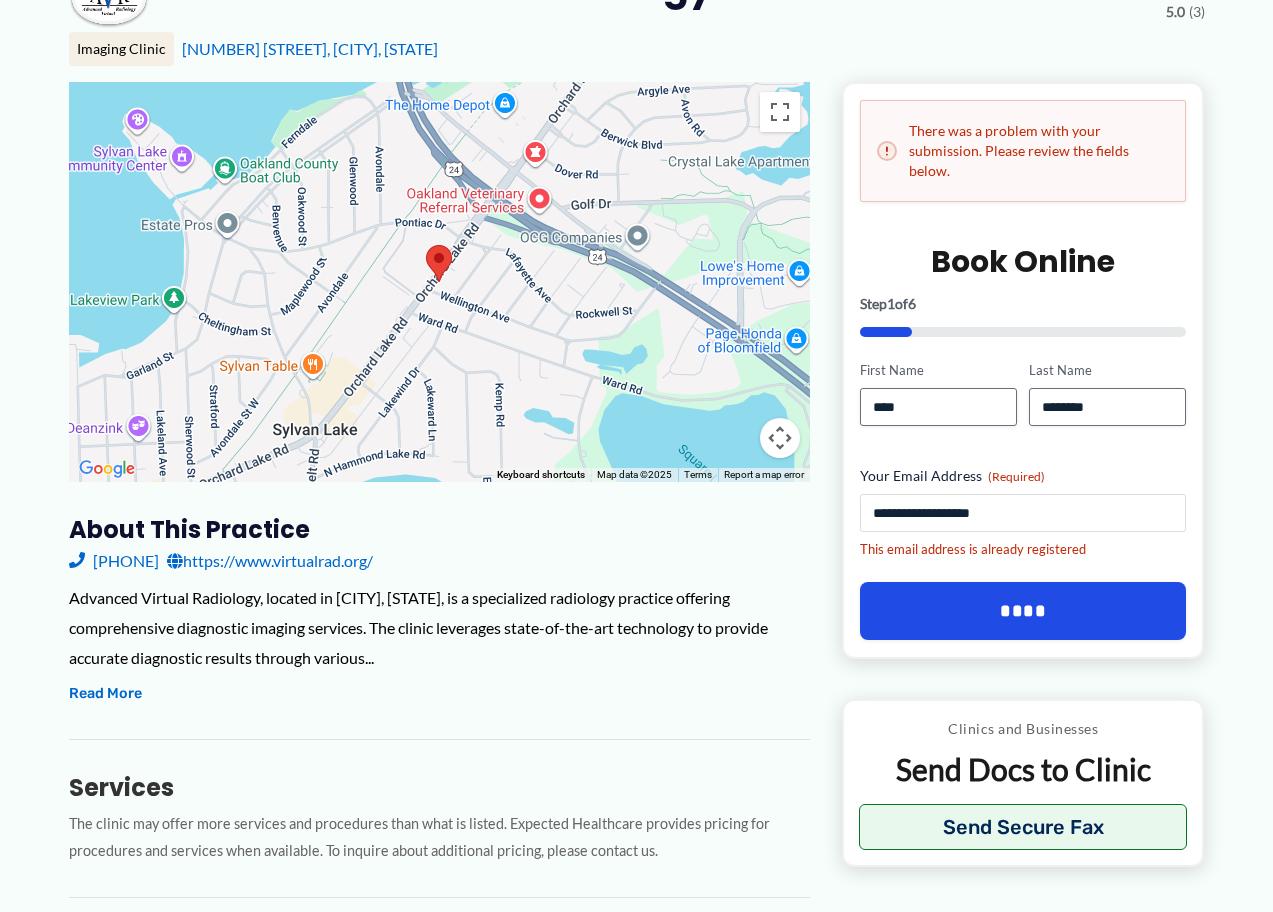 type on "**********" 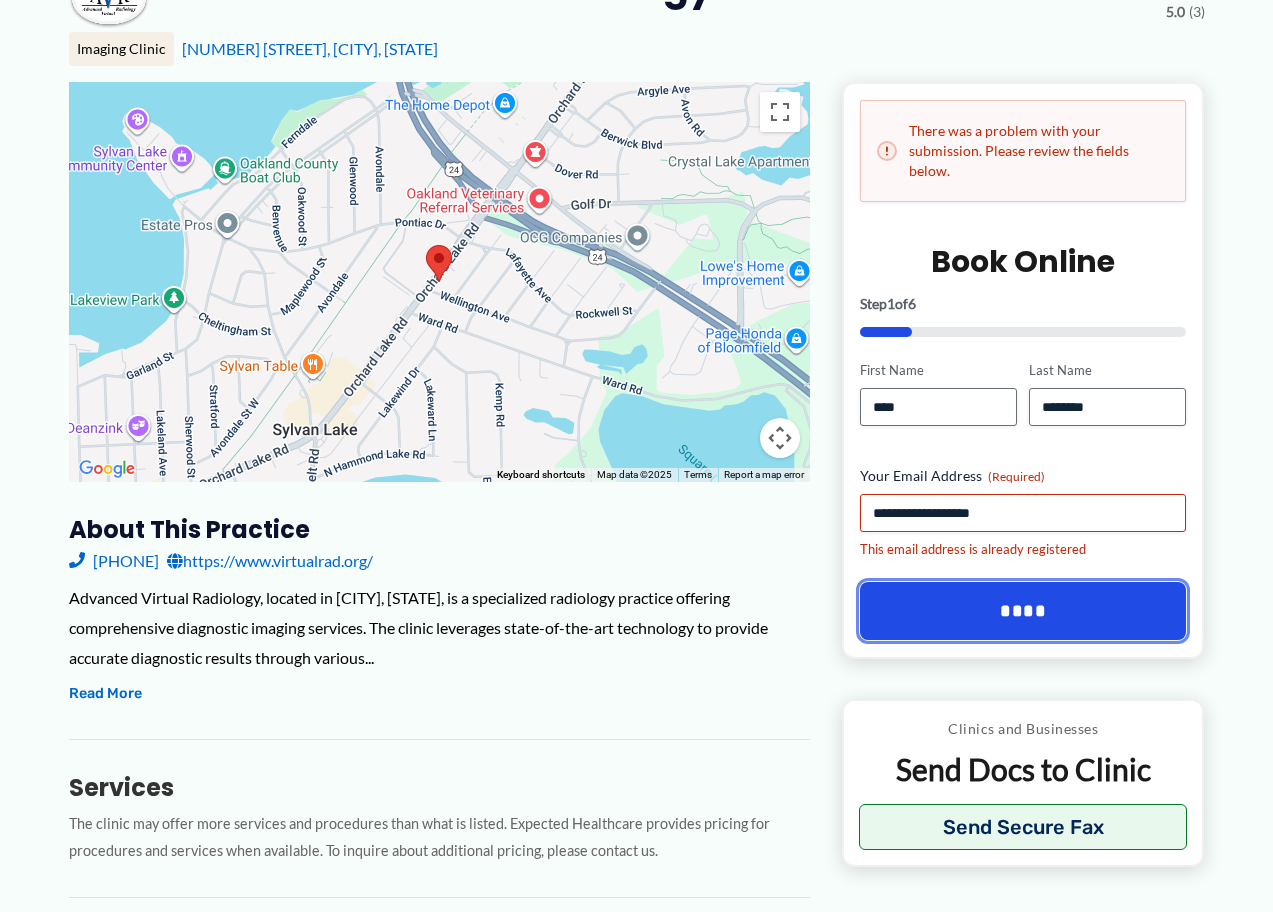 click on "****" at bounding box center [1023, 611] 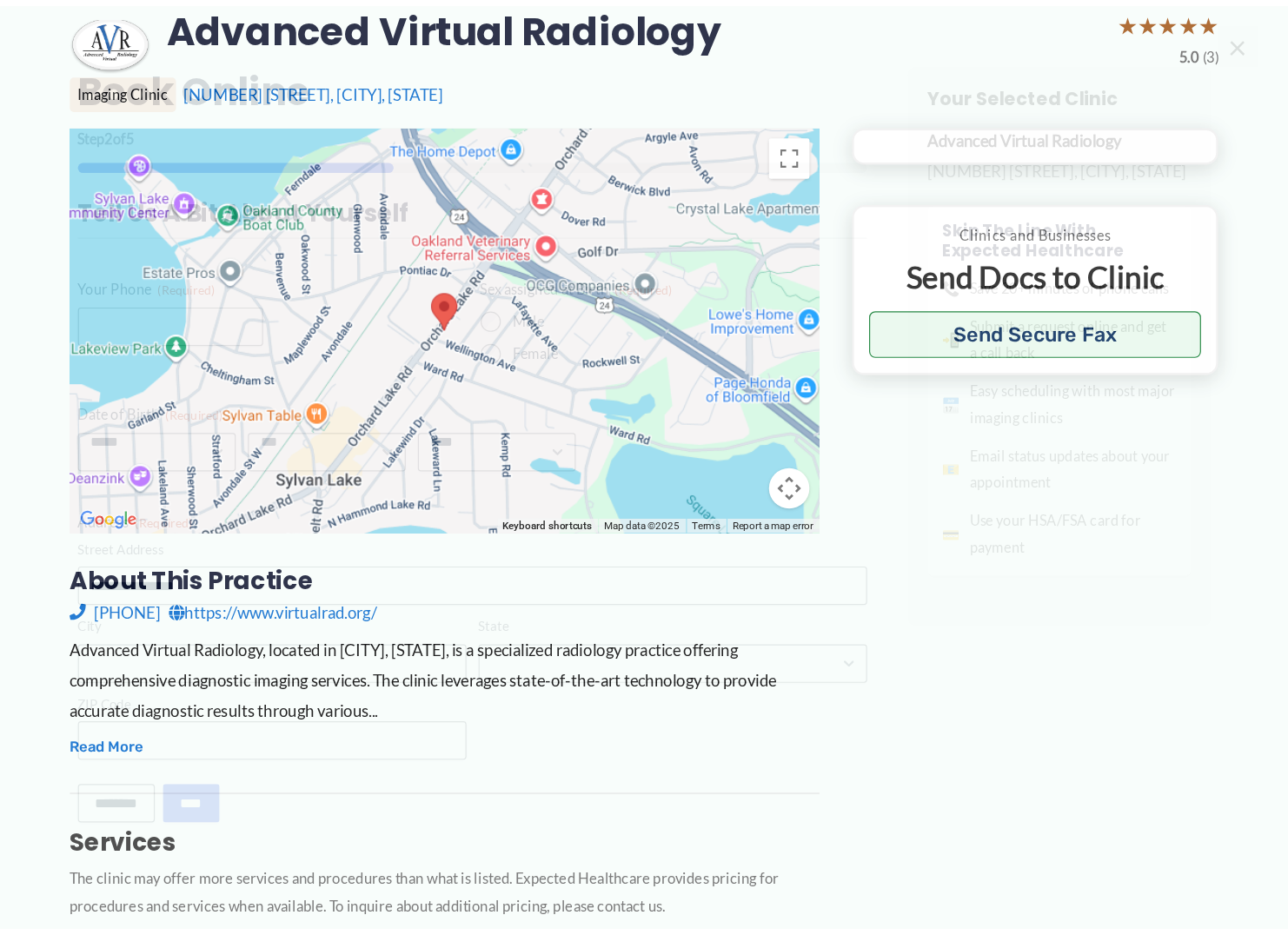 scroll, scrollTop: 162, scrollLeft: 0, axis: vertical 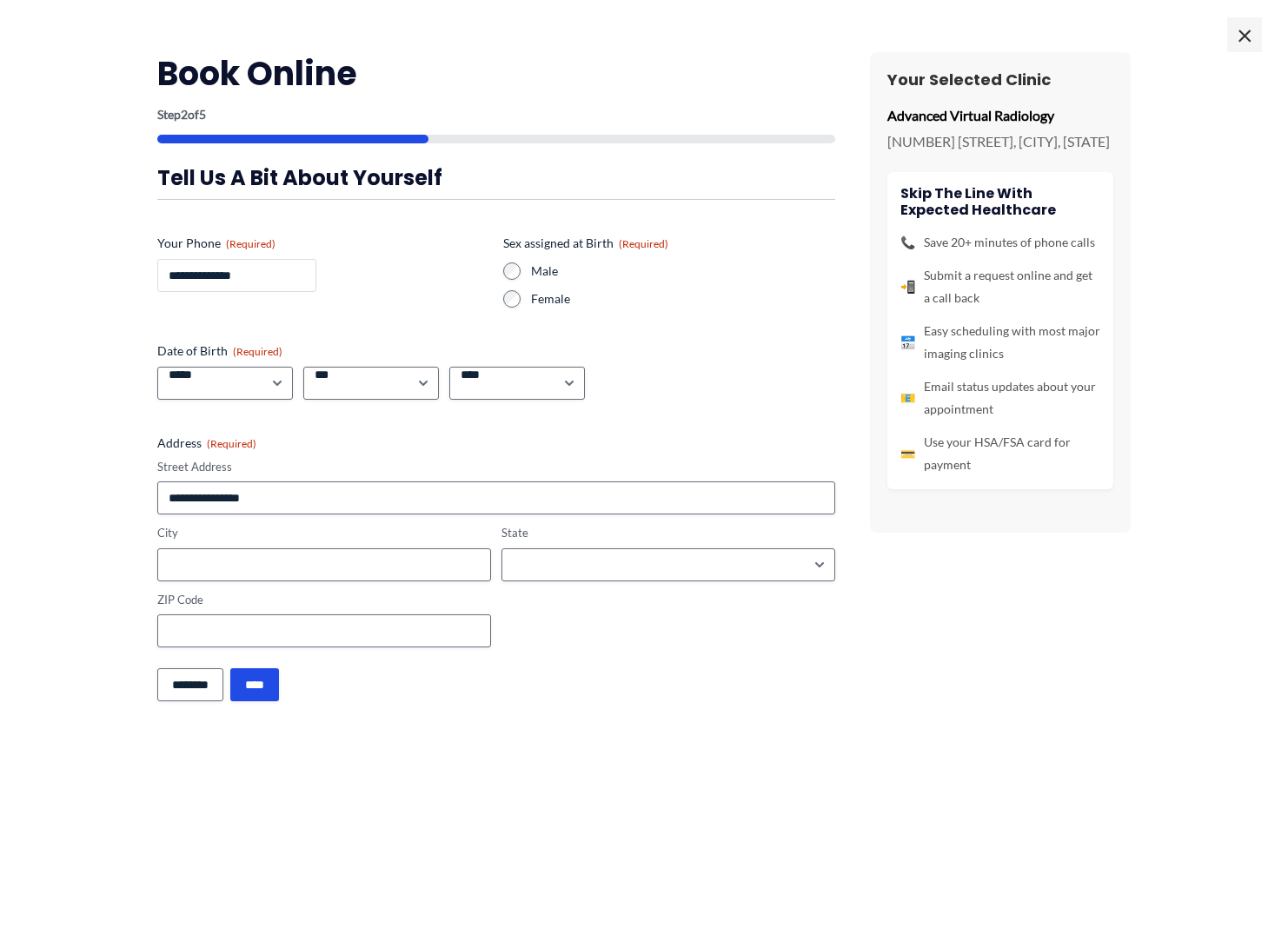 click on "**********" at bounding box center [236, 275] 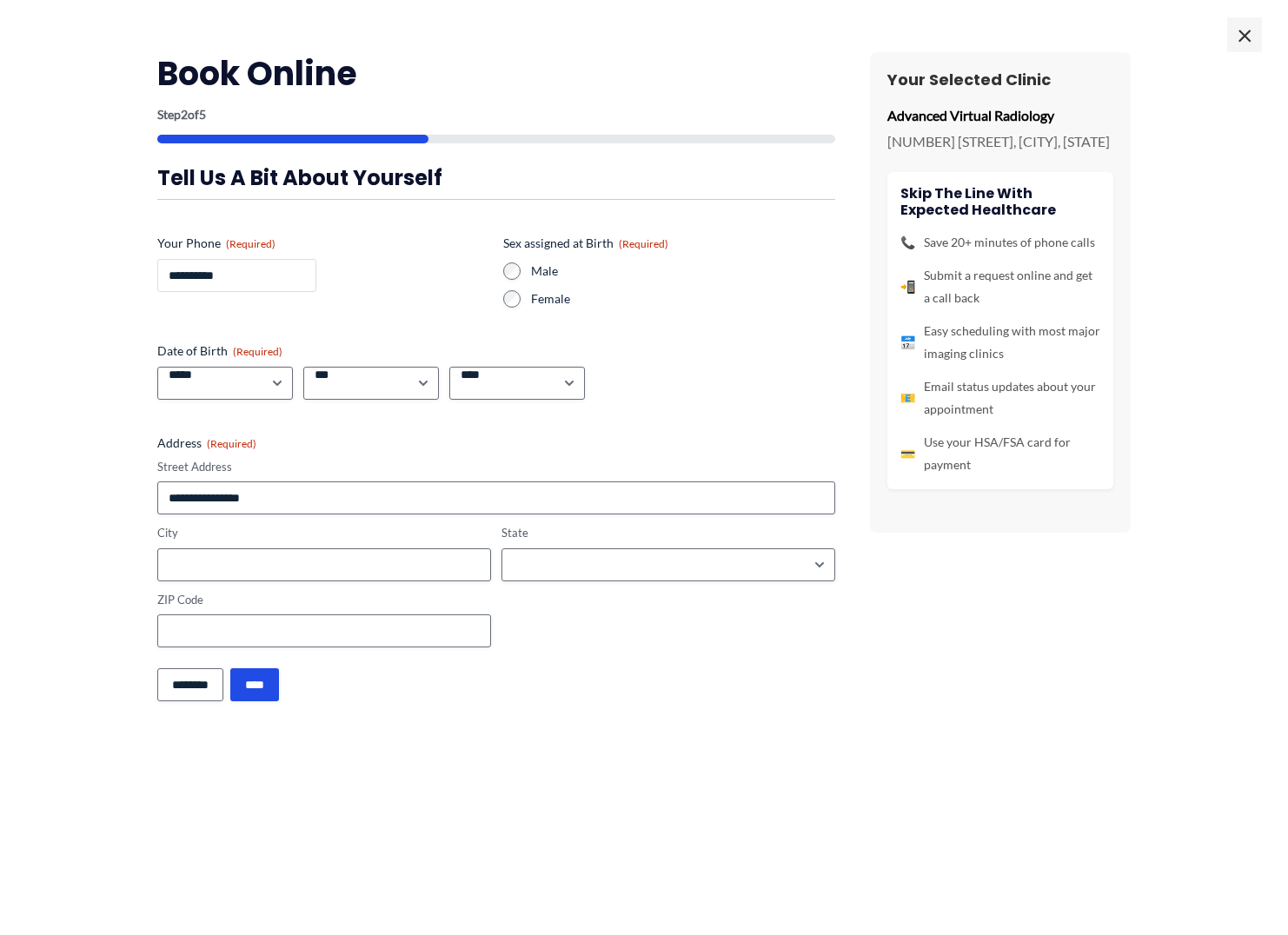 type on "**********" 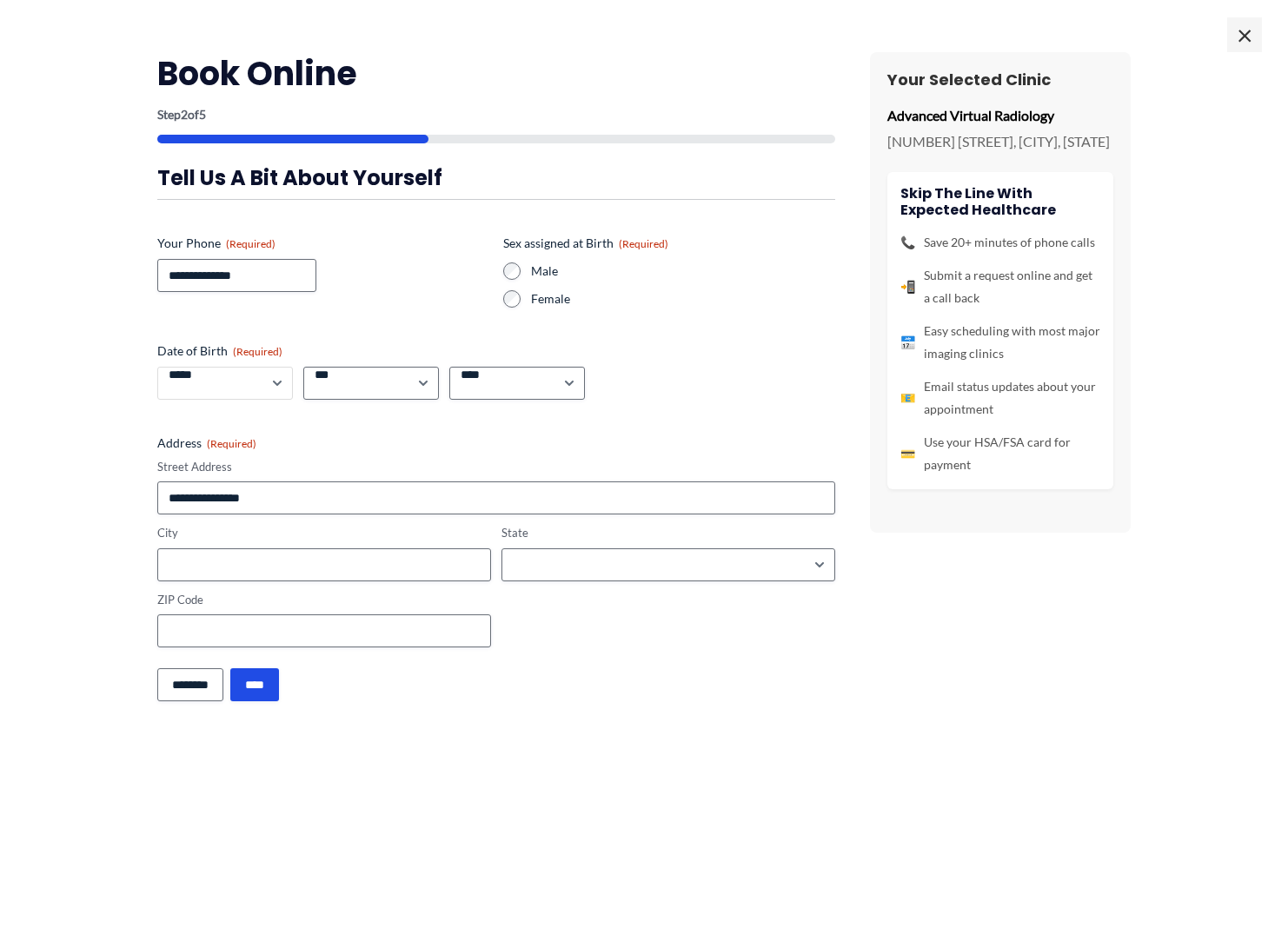 click on "***** * * * * * * * * * ** ** **" at bounding box center [225, 383] 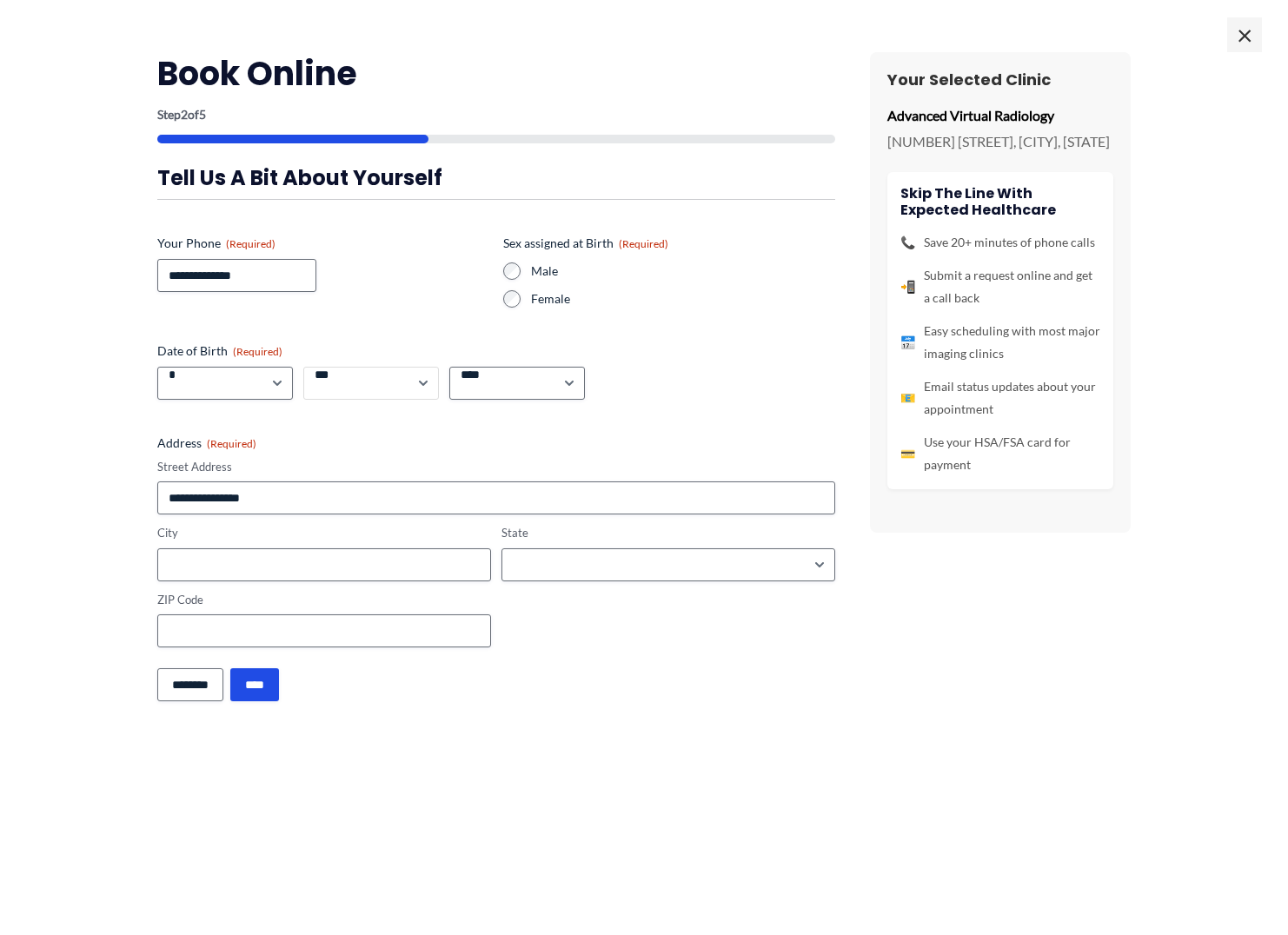 click on "*** * * * * * * * * * ** ** ** ** ** ** ** ** ** ** ** ** ** ** ** ** ** ** ** ** ** **" at bounding box center (371, 383) 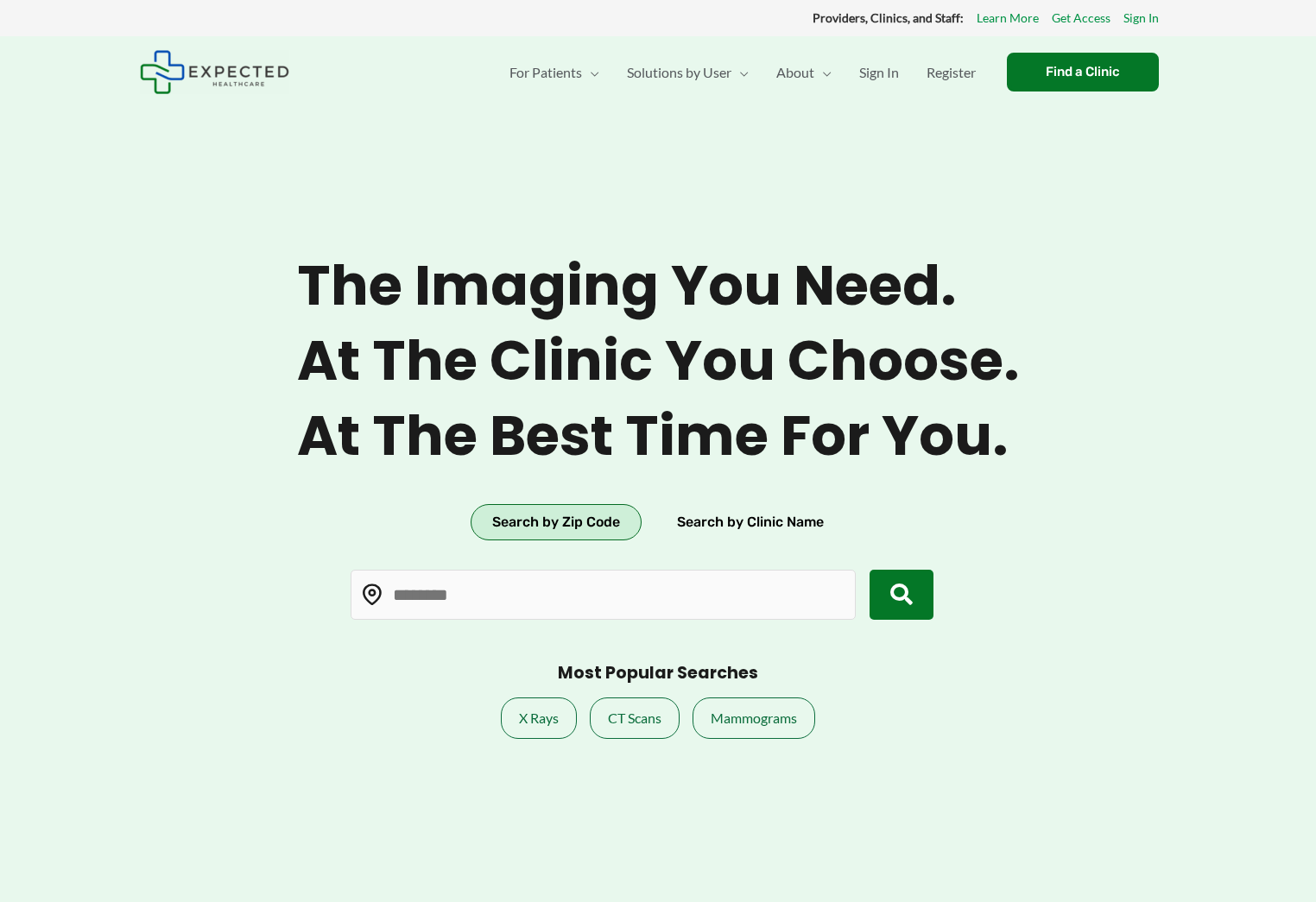 scroll, scrollTop: 0, scrollLeft: 0, axis: both 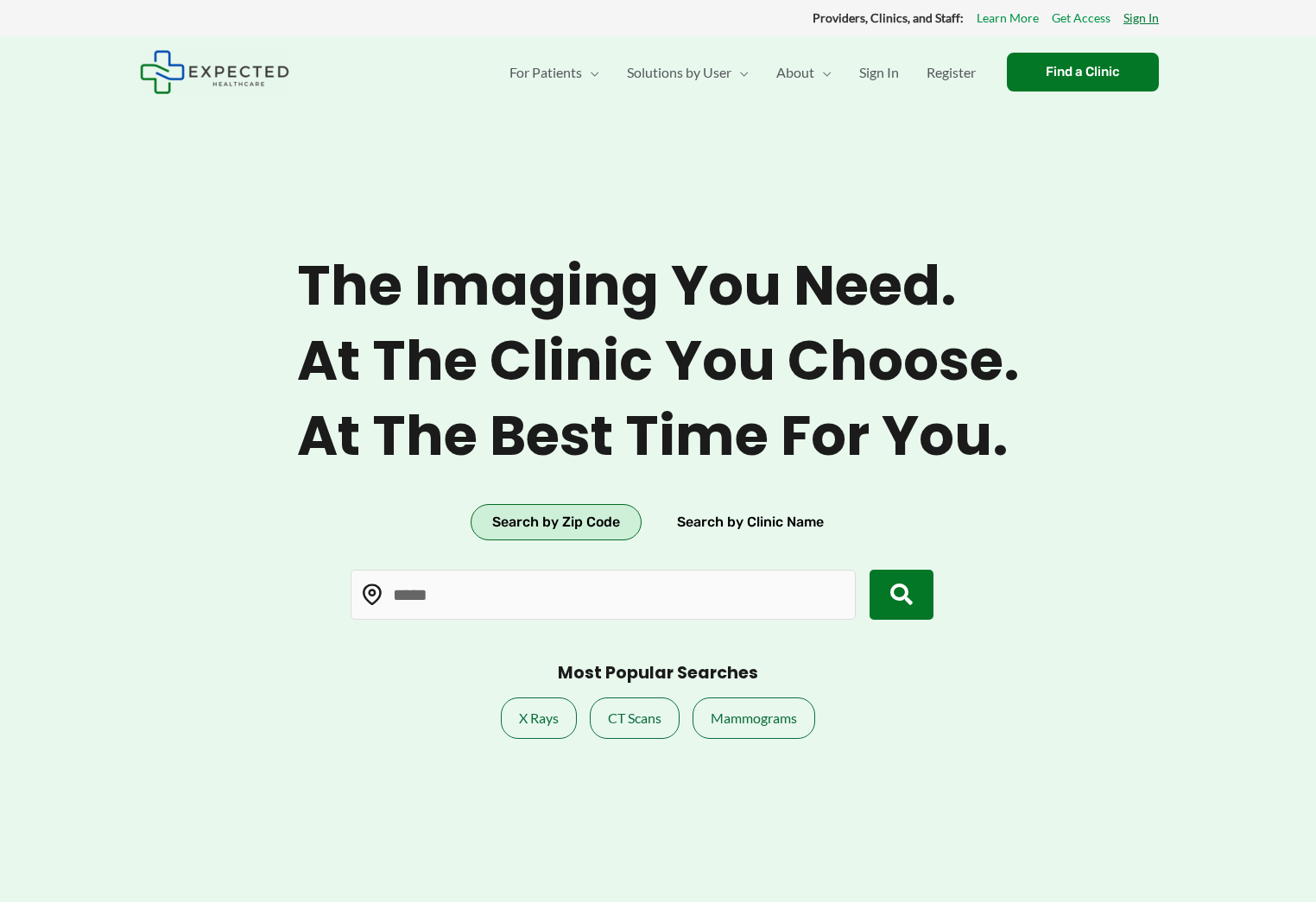 click on "Sign In" at bounding box center [1141, 18] 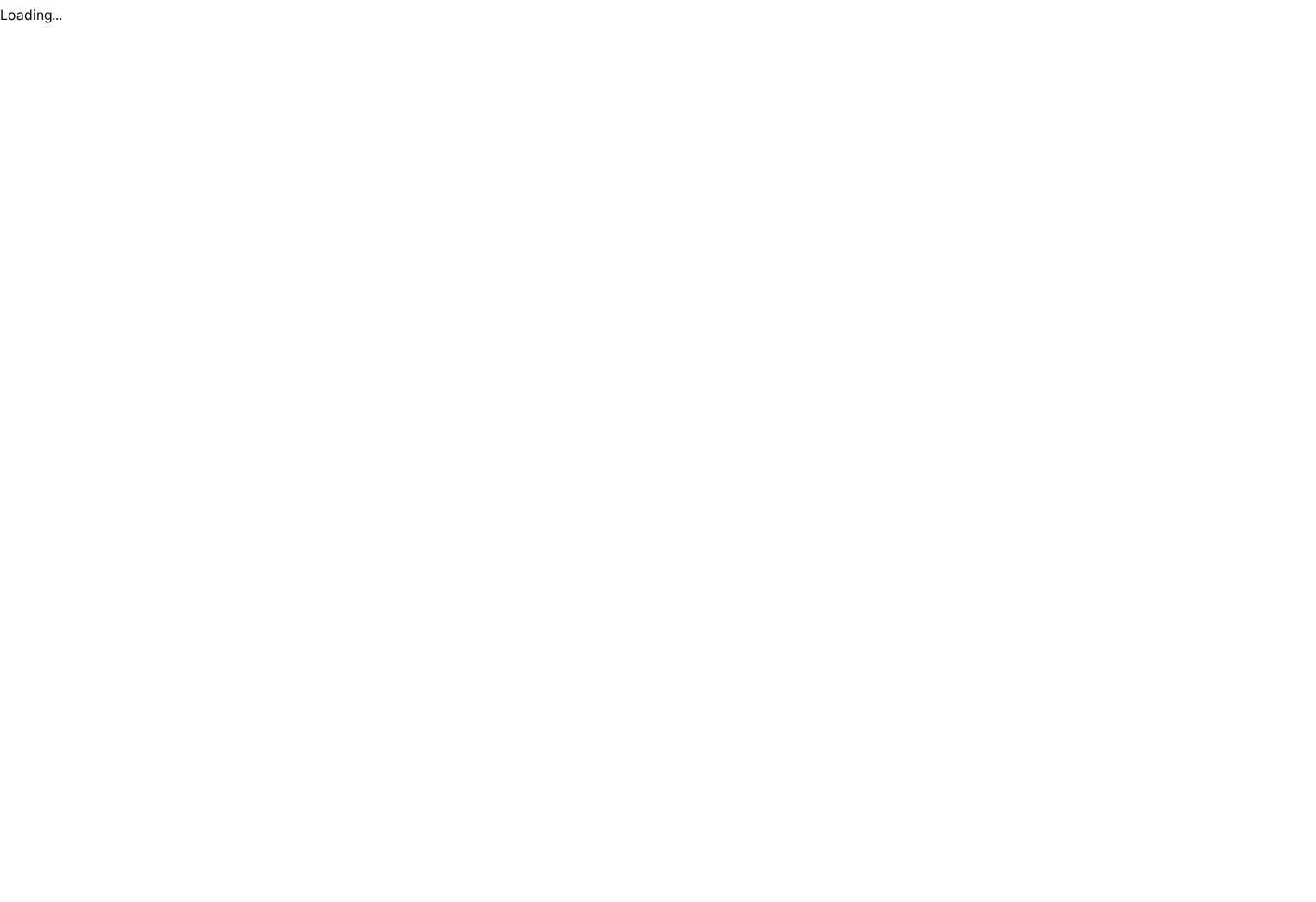 scroll, scrollTop: 0, scrollLeft: 0, axis: both 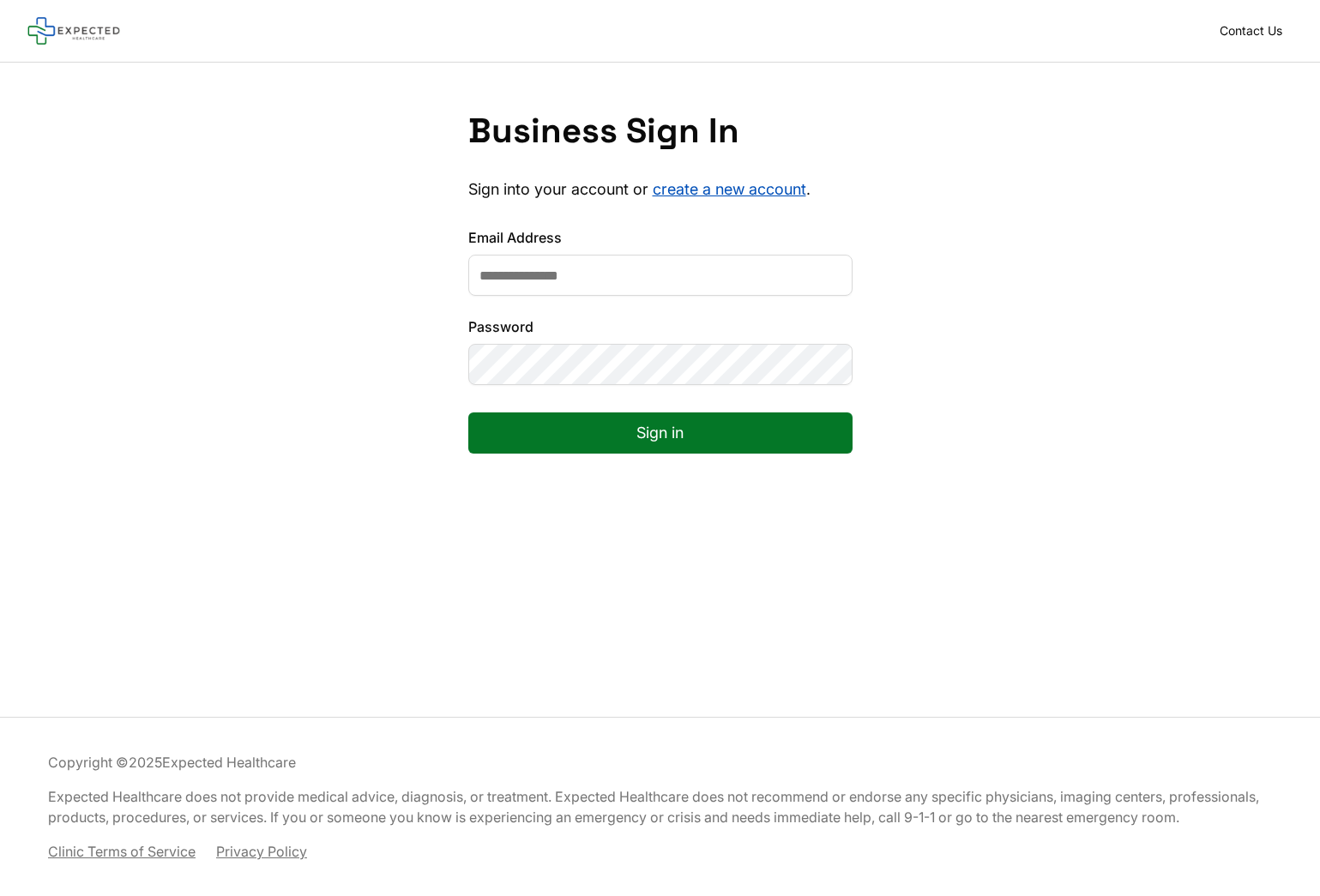 click on "Email Address" at bounding box center [660, 275] 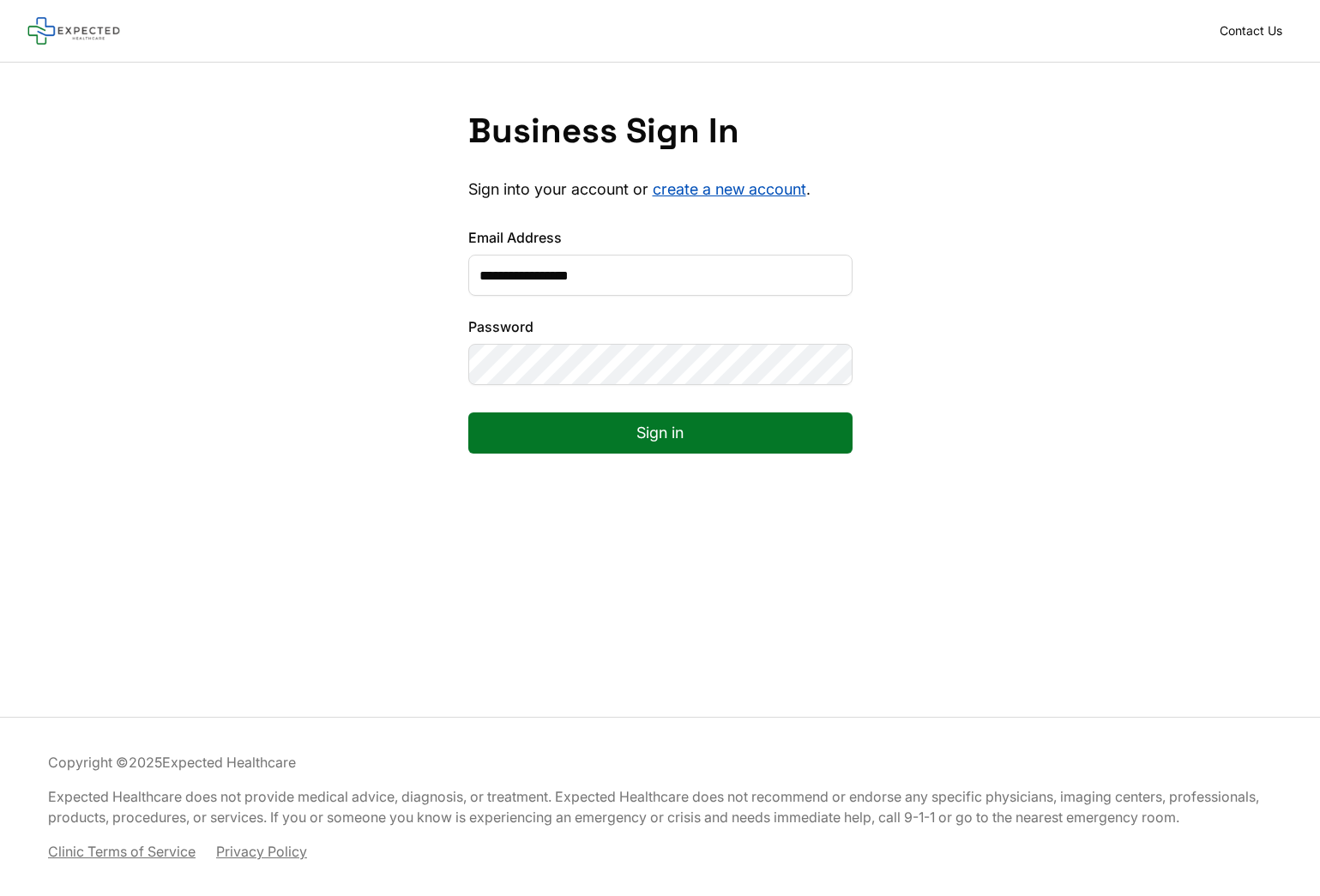click on "Sign in" at bounding box center (660, 433) 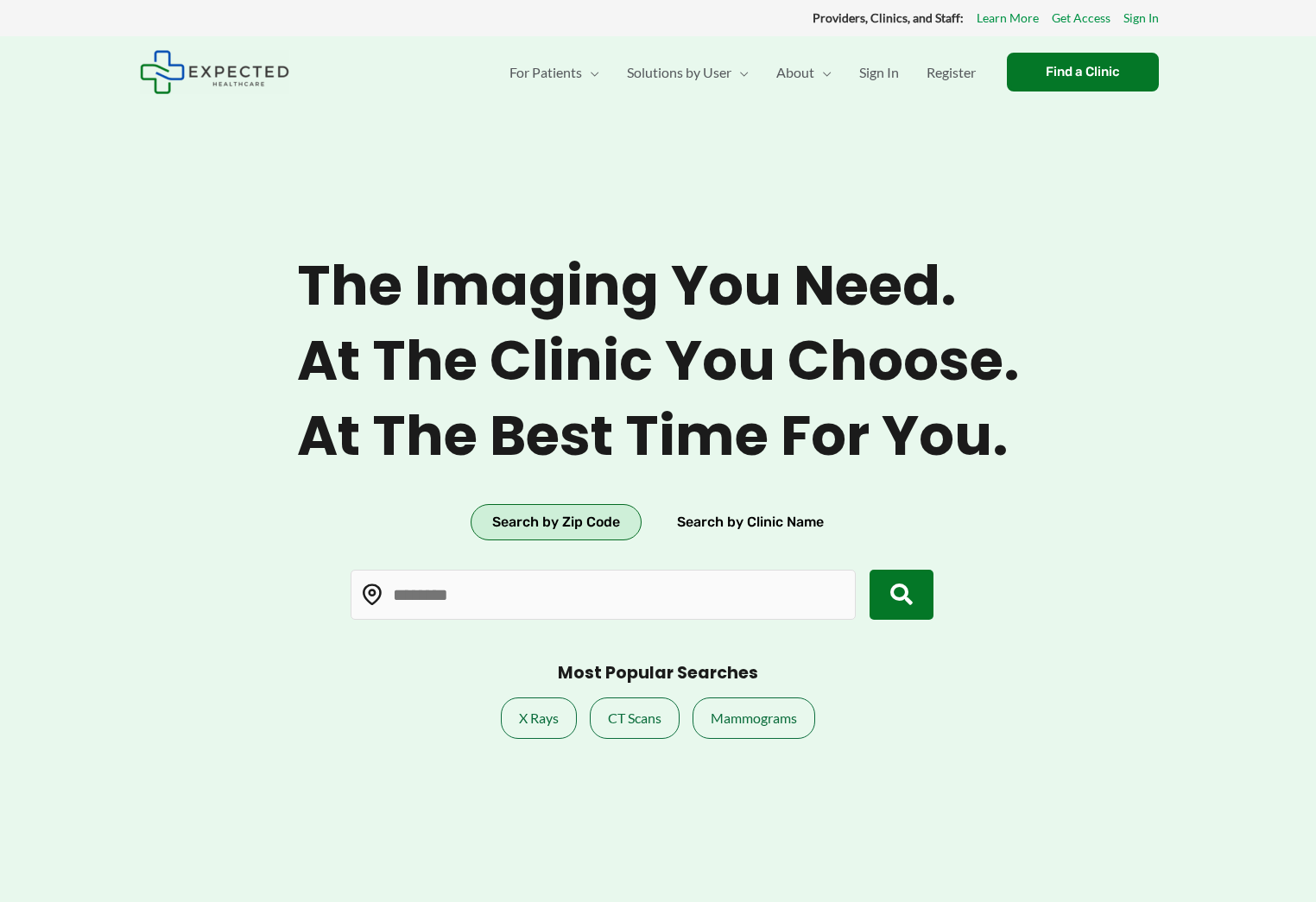 type on "*****" 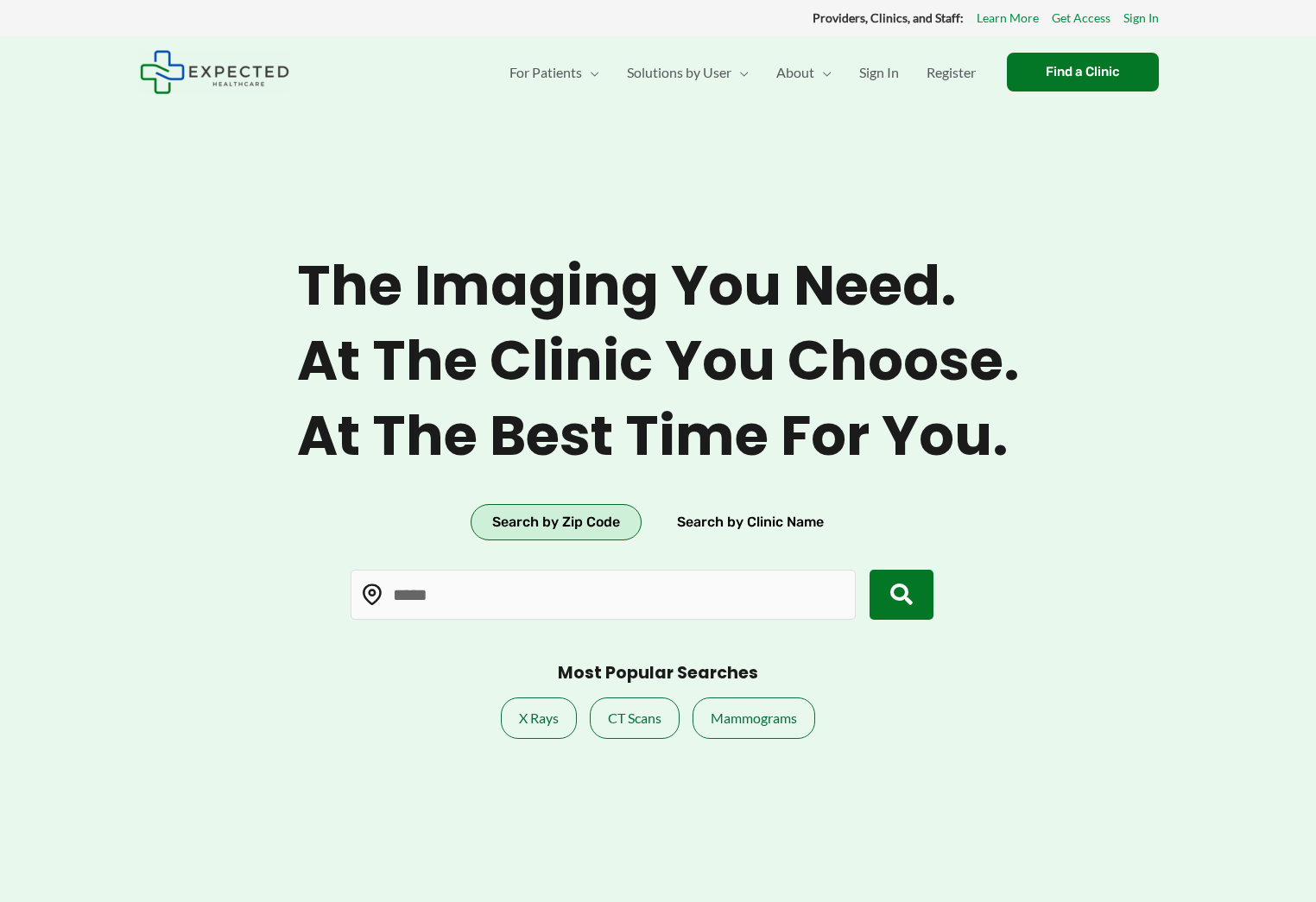 scroll, scrollTop: 0, scrollLeft: 0, axis: both 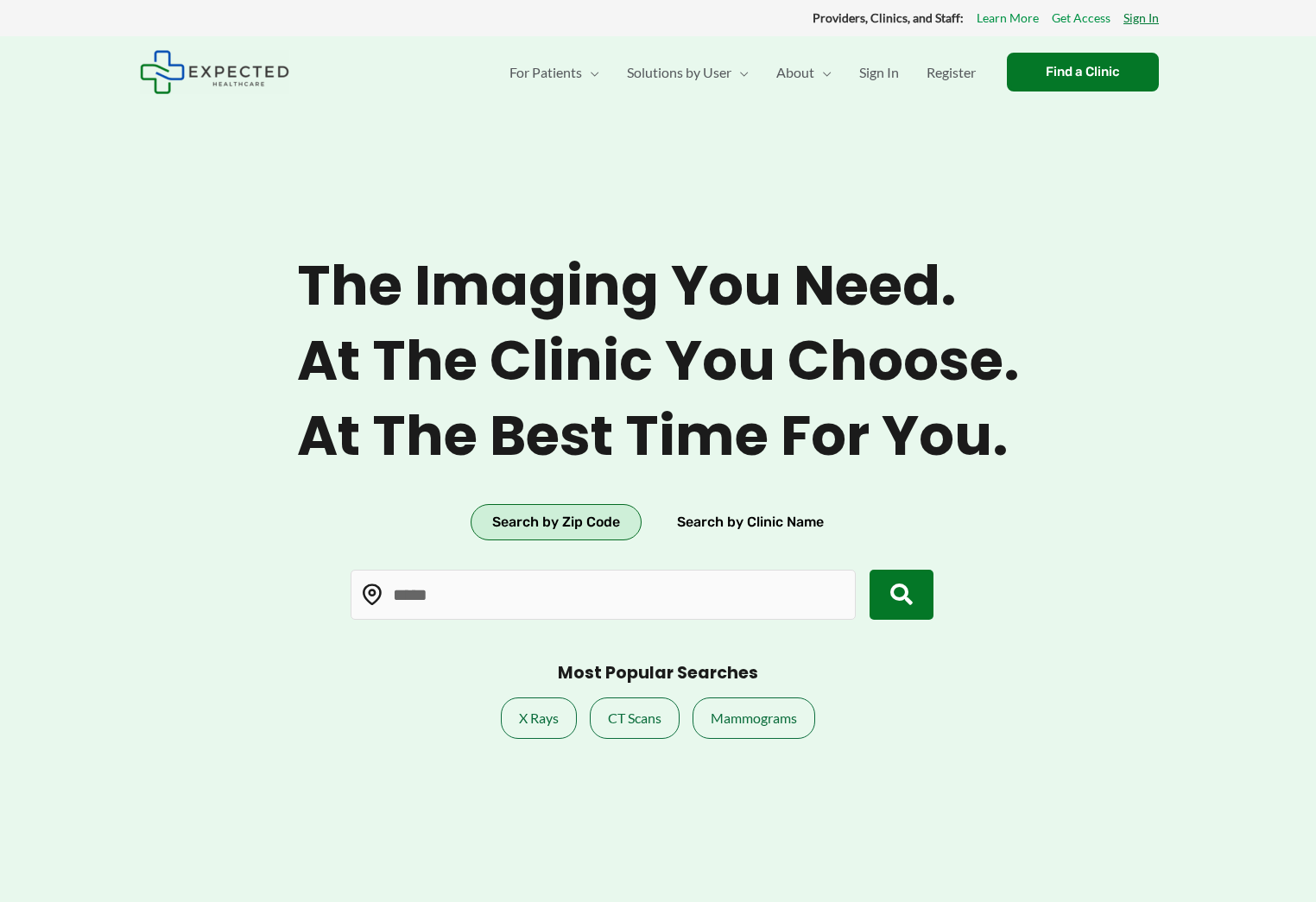 click on "Sign In" at bounding box center (1141, 18) 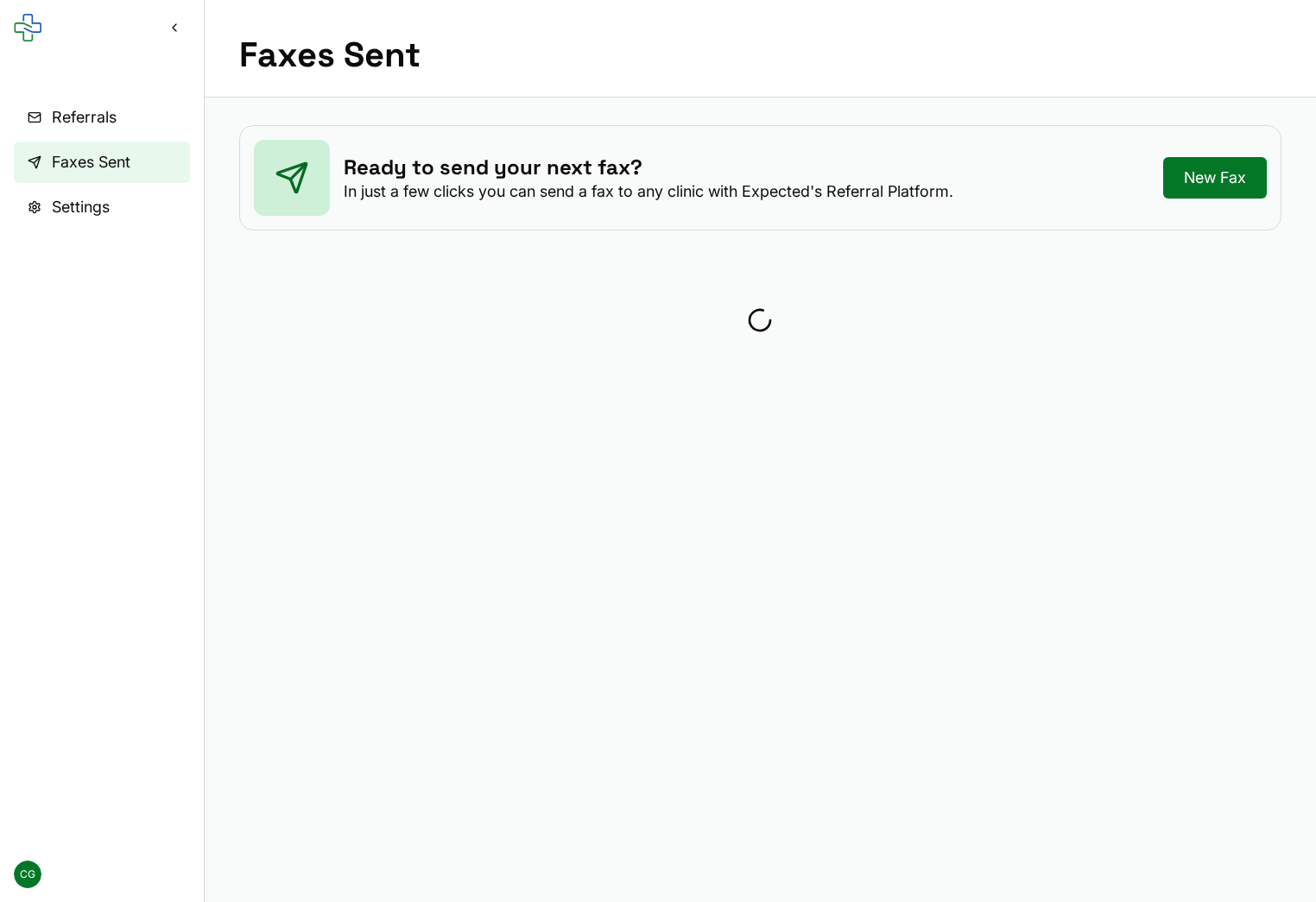 scroll, scrollTop: 0, scrollLeft: 0, axis: both 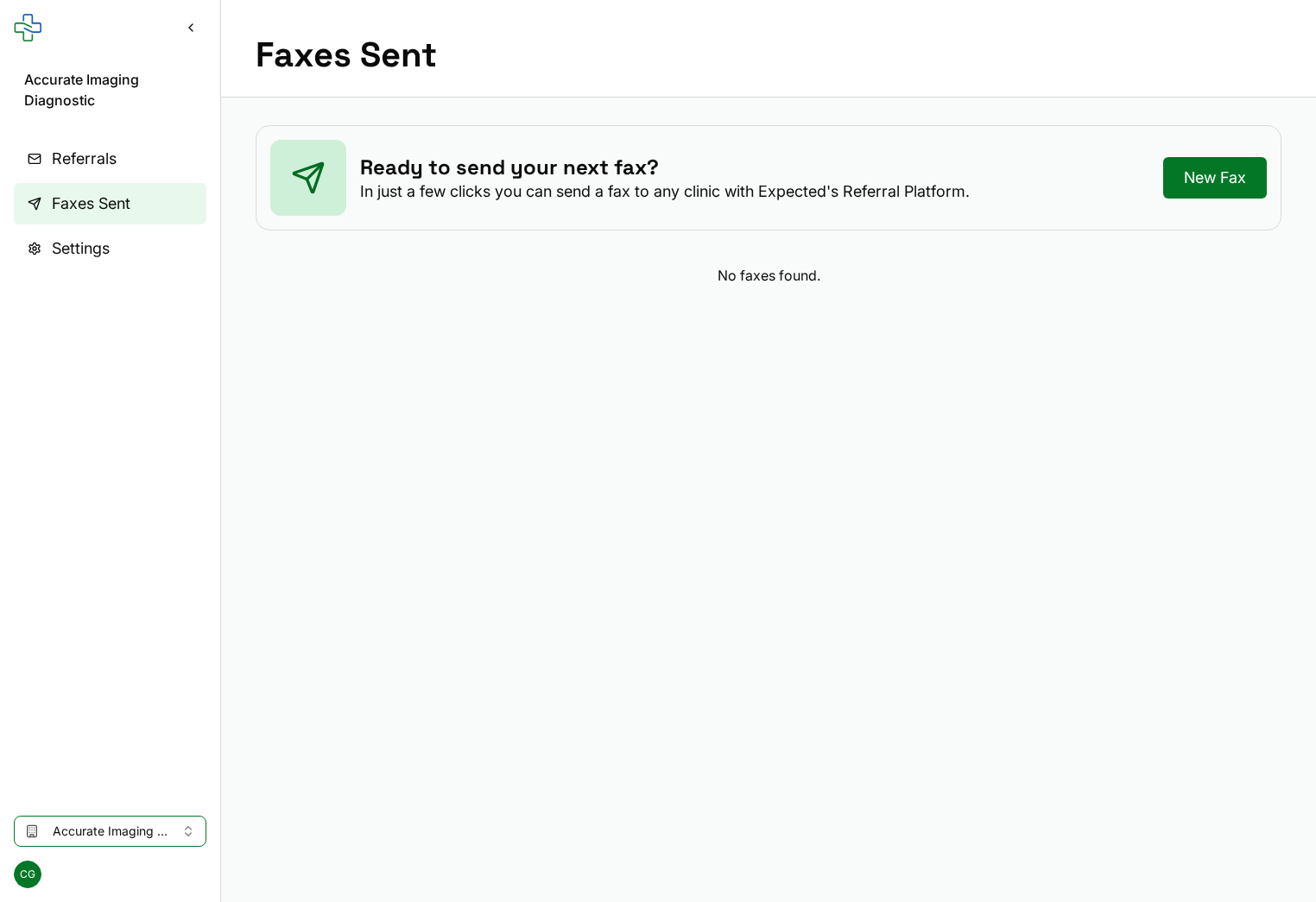 click on "CG" at bounding box center (28, 874) 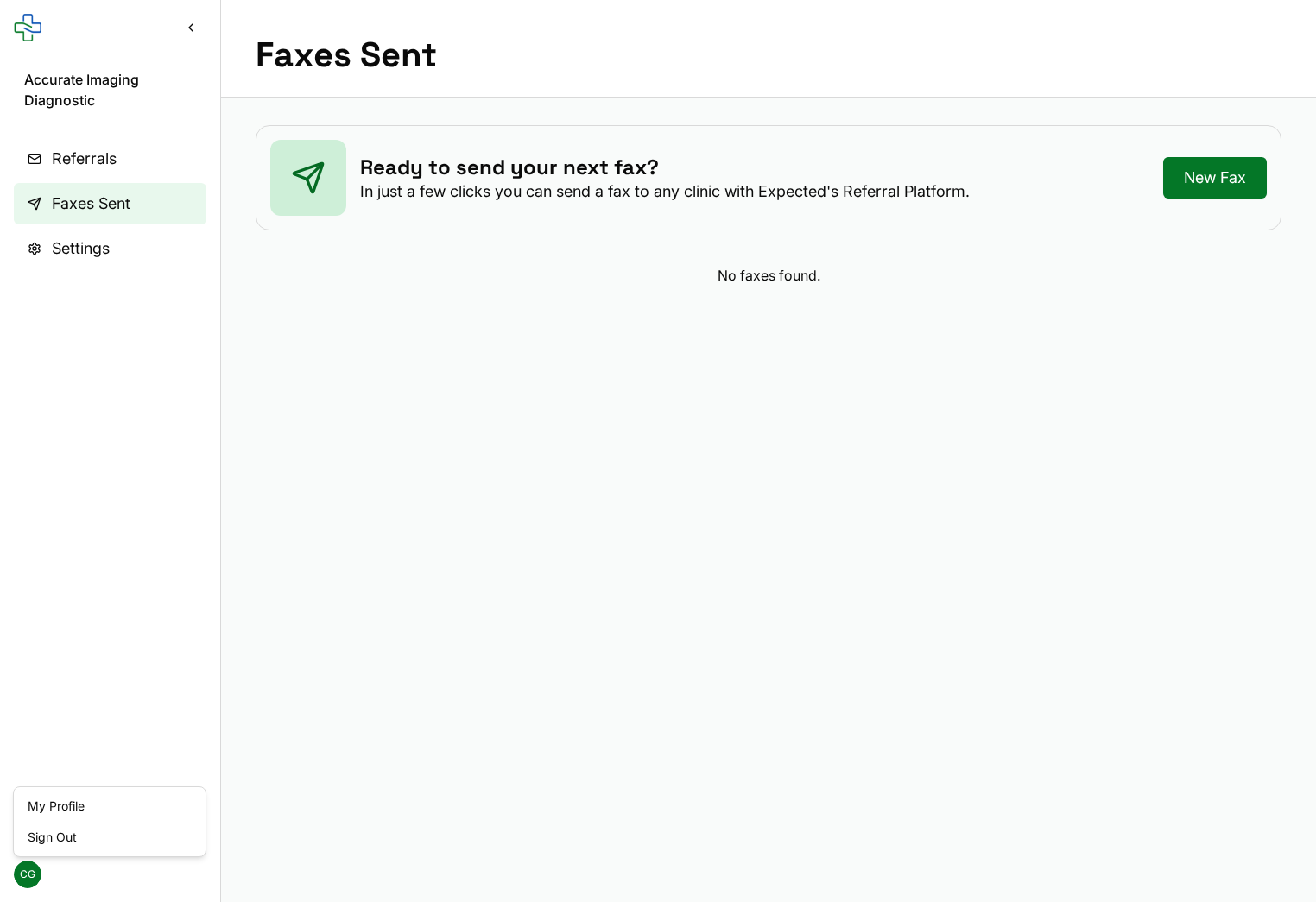 click on "Sign Out" at bounding box center [110, 837] 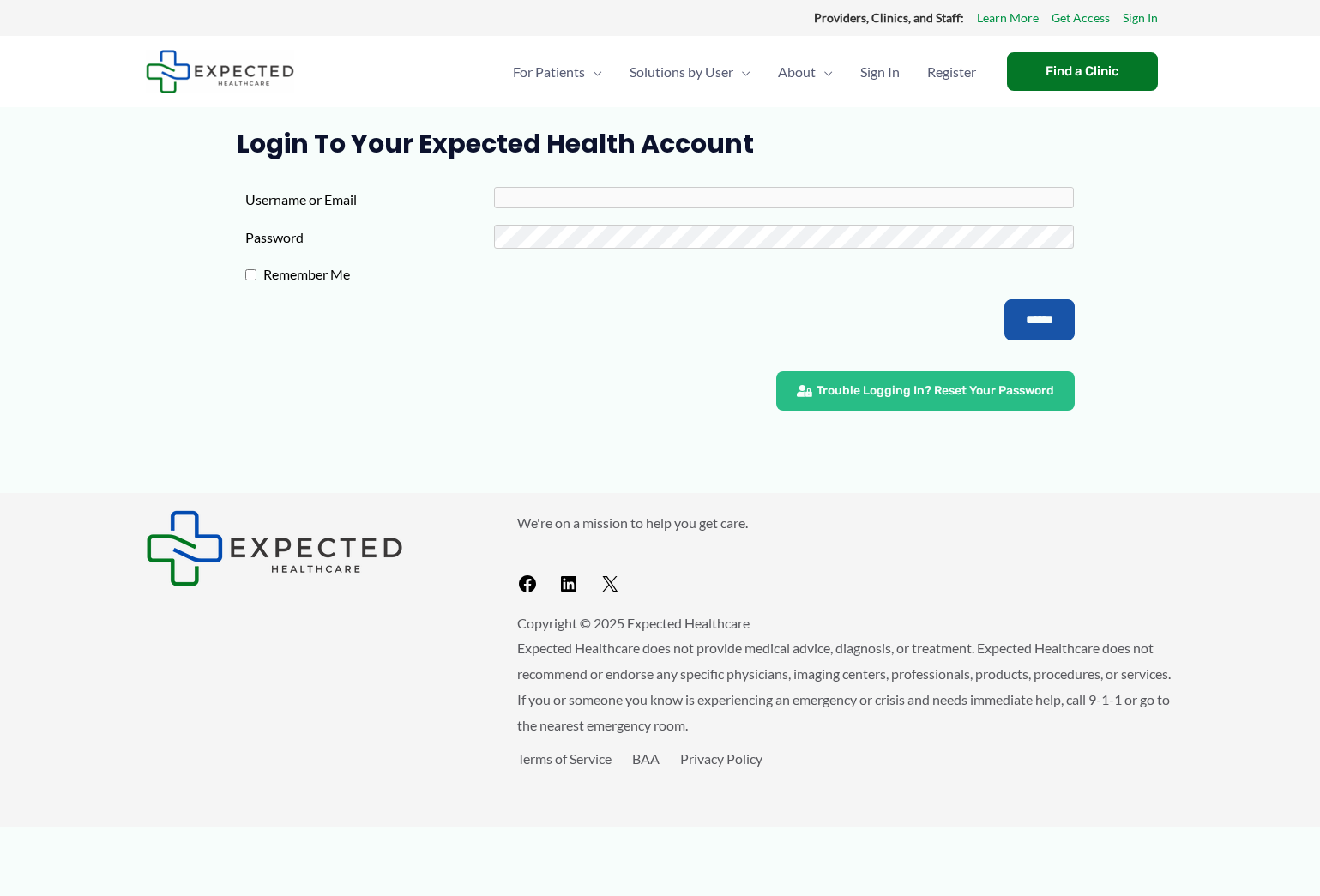 scroll, scrollTop: 0, scrollLeft: 0, axis: both 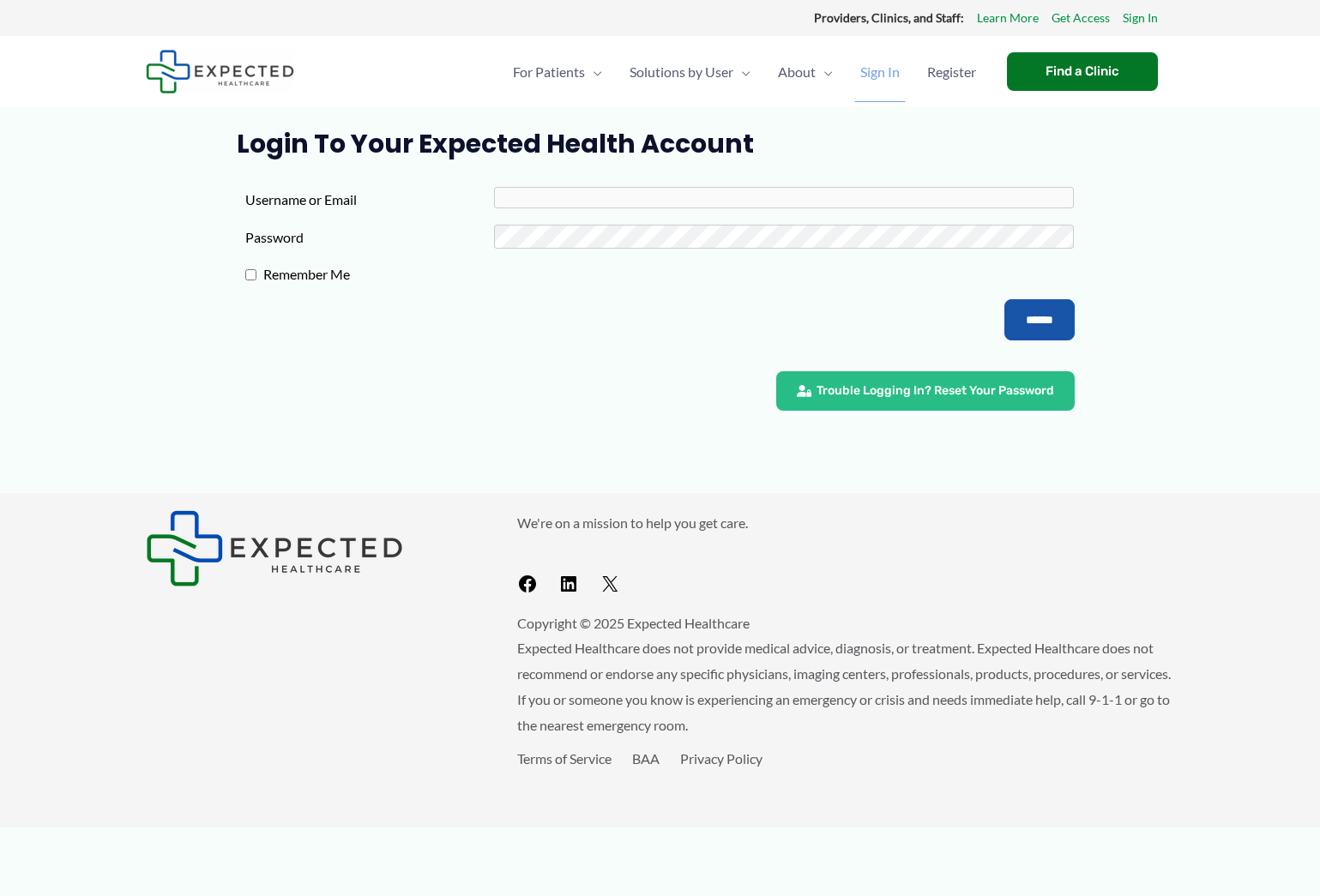 click on "Sign In" at bounding box center [880, 72] 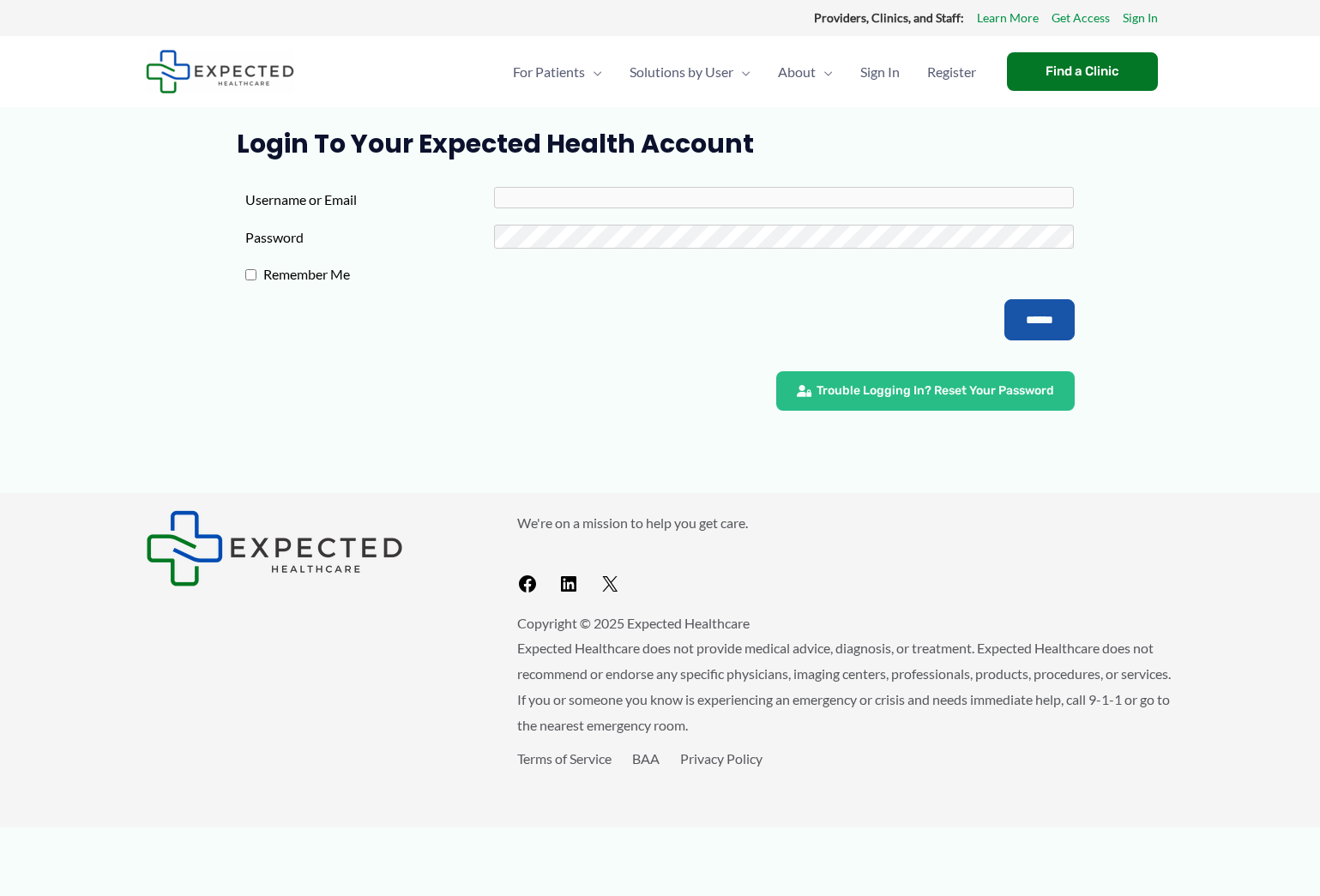scroll, scrollTop: 0, scrollLeft: 0, axis: both 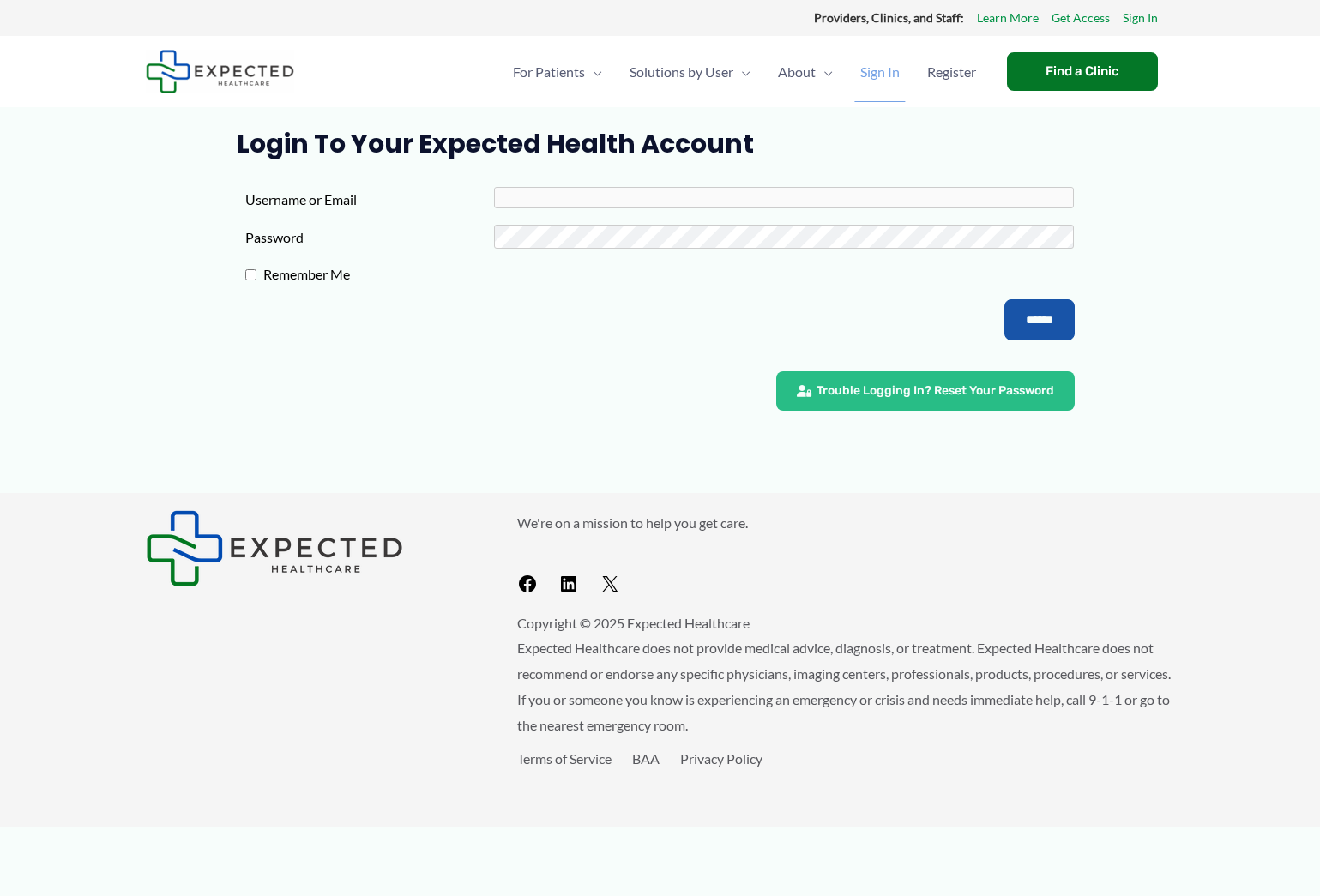 click on "Sign In" at bounding box center [880, 72] 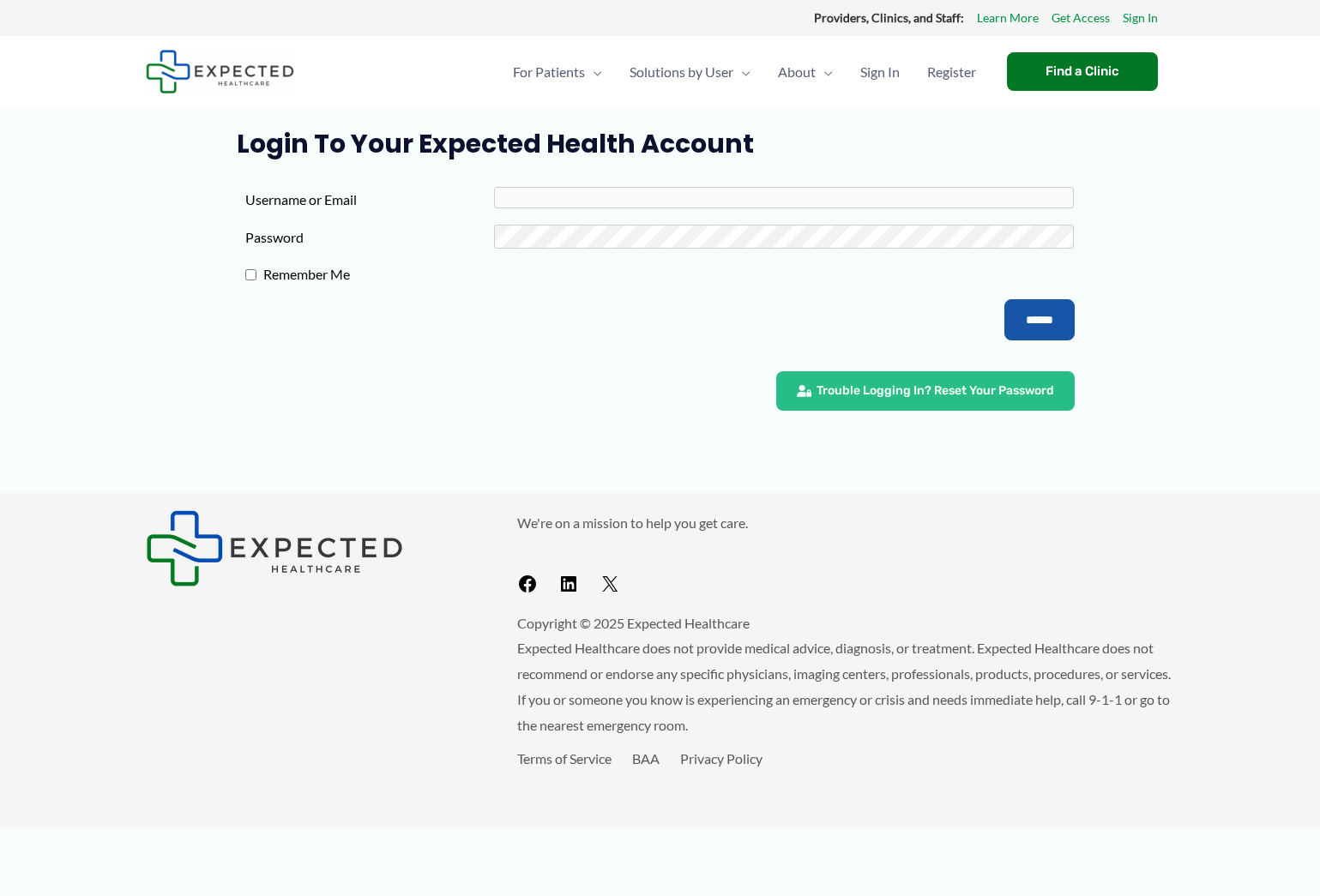 scroll, scrollTop: 0, scrollLeft: 0, axis: both 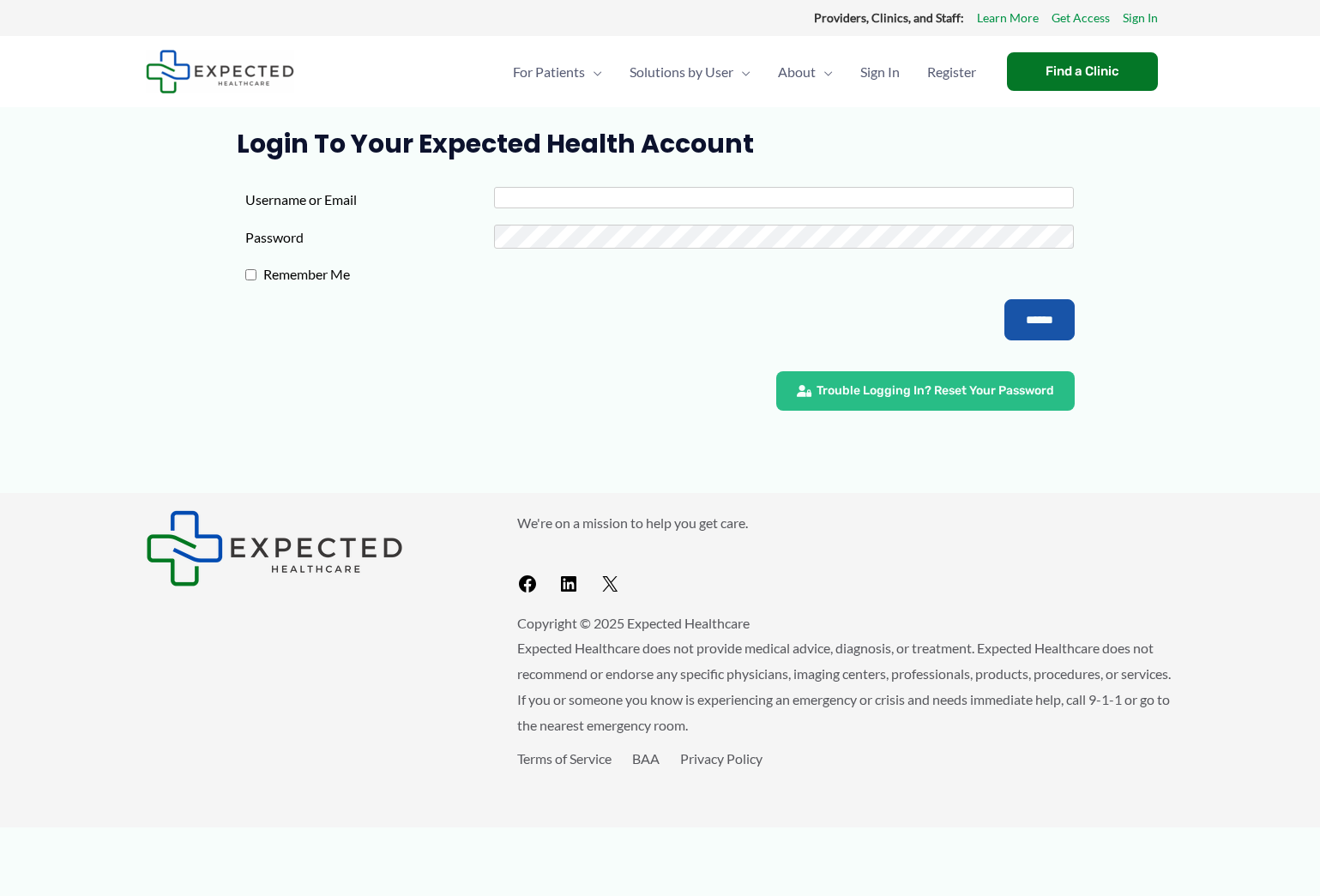 click on "Username or Email" at bounding box center [784, 197] 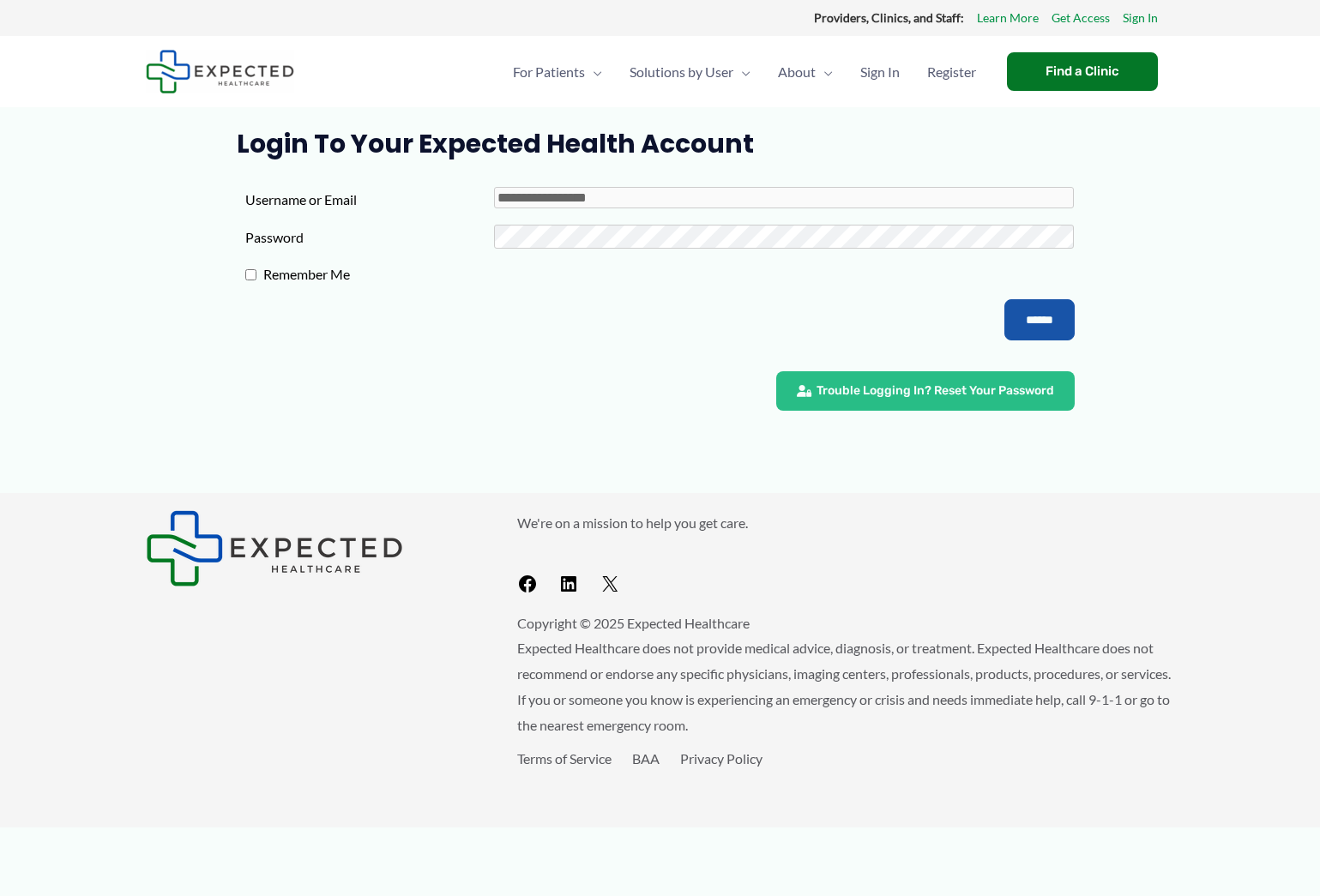click on "******" at bounding box center (1040, 320) 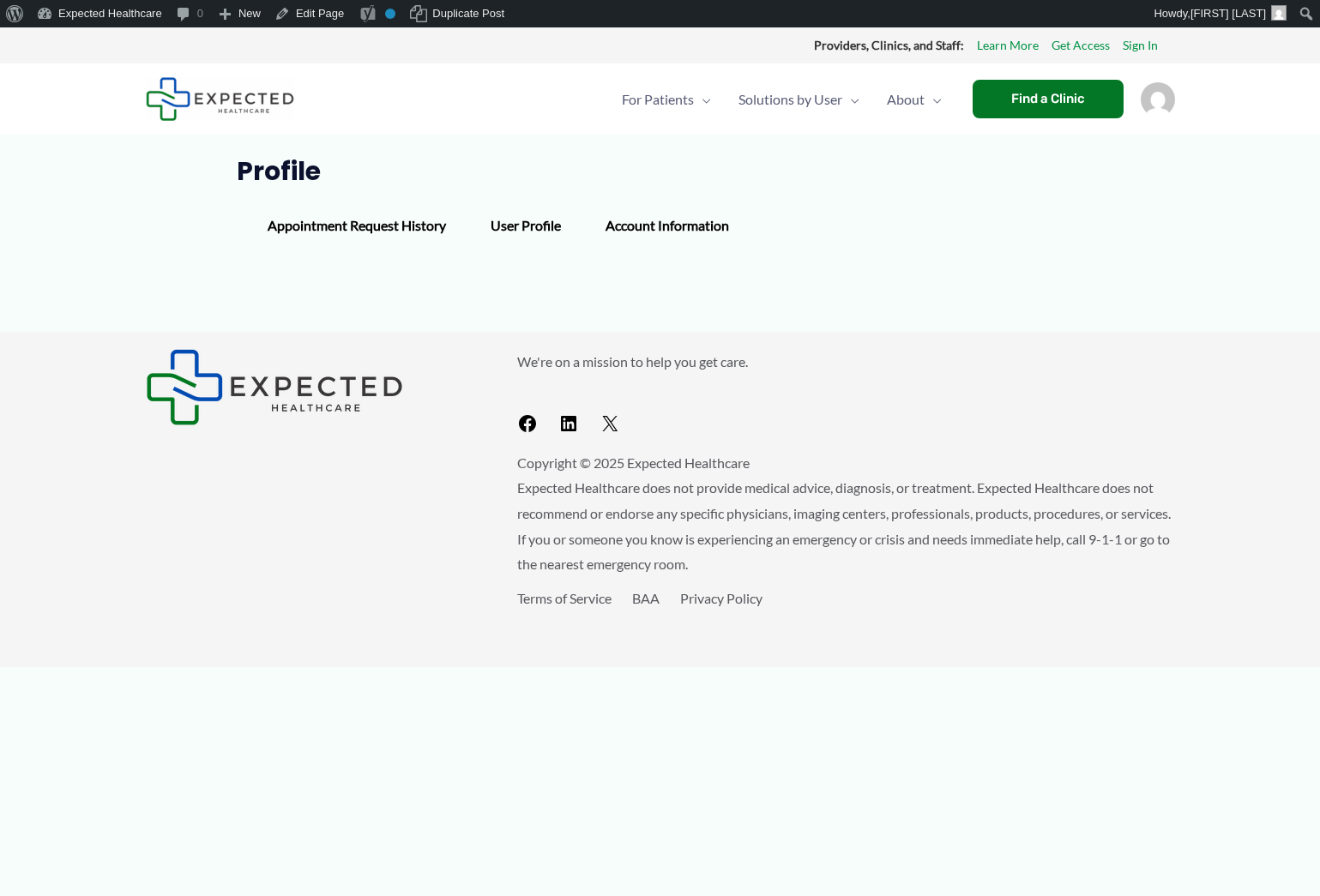 scroll, scrollTop: 0, scrollLeft: 0, axis: both 